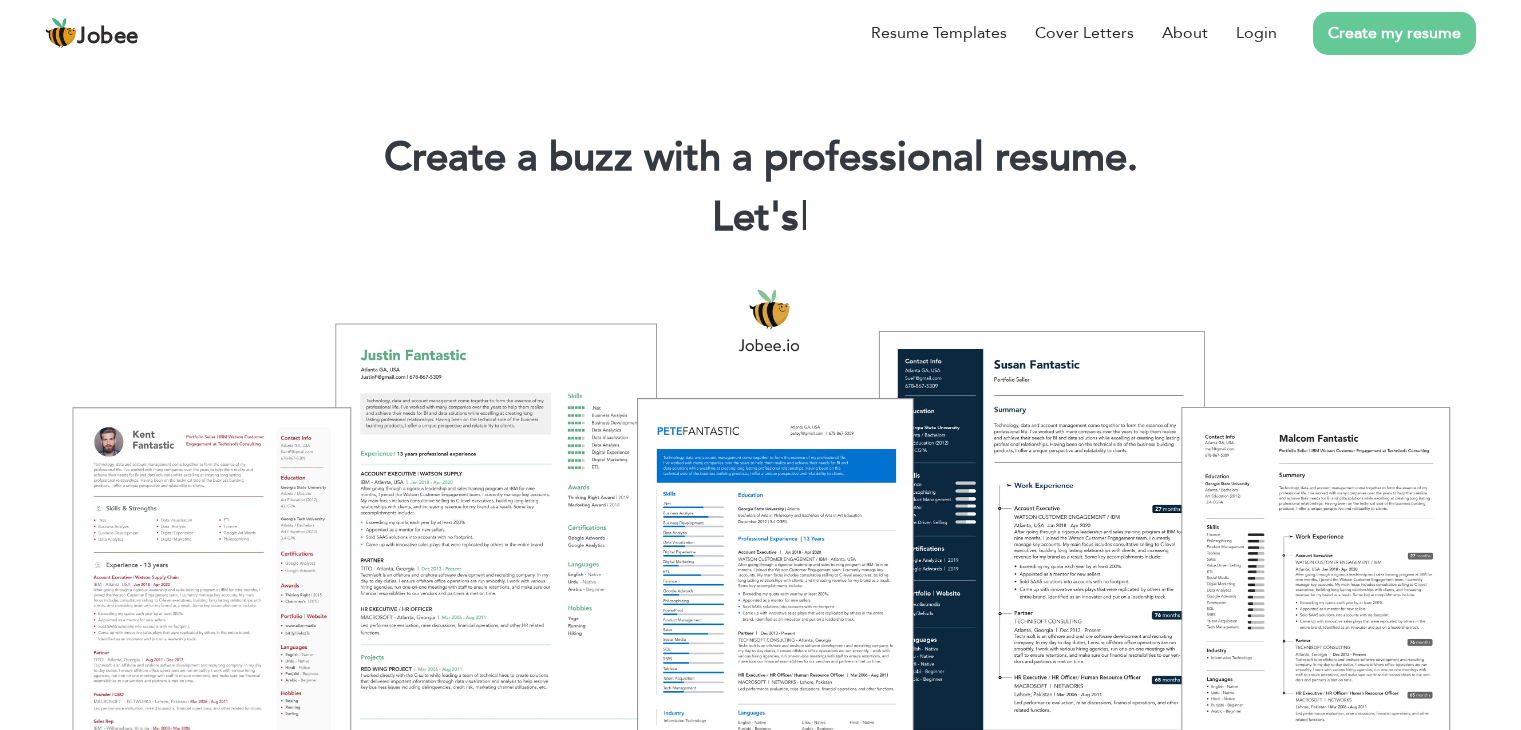 scroll, scrollTop: 0, scrollLeft: 0, axis: both 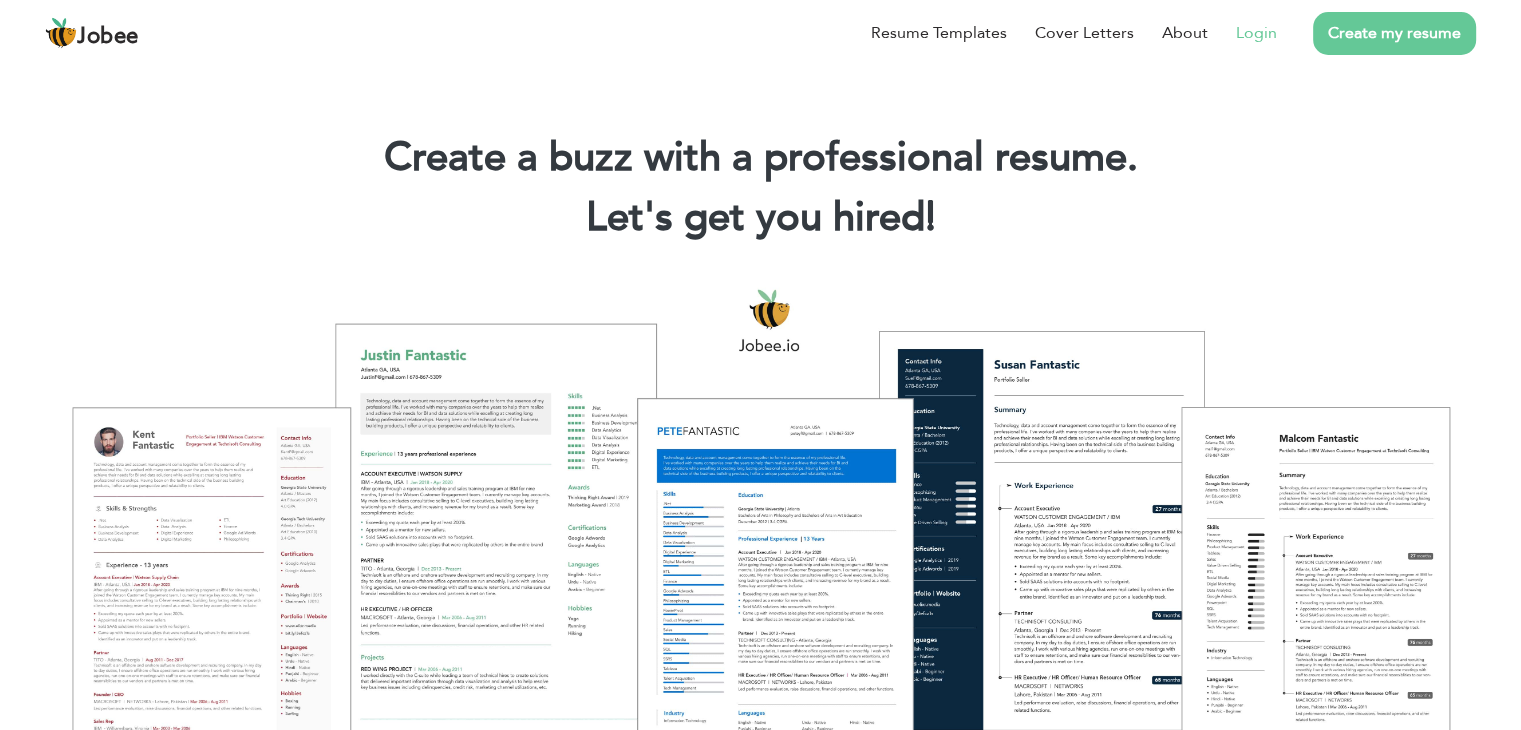 click on "Login" at bounding box center [1256, 33] 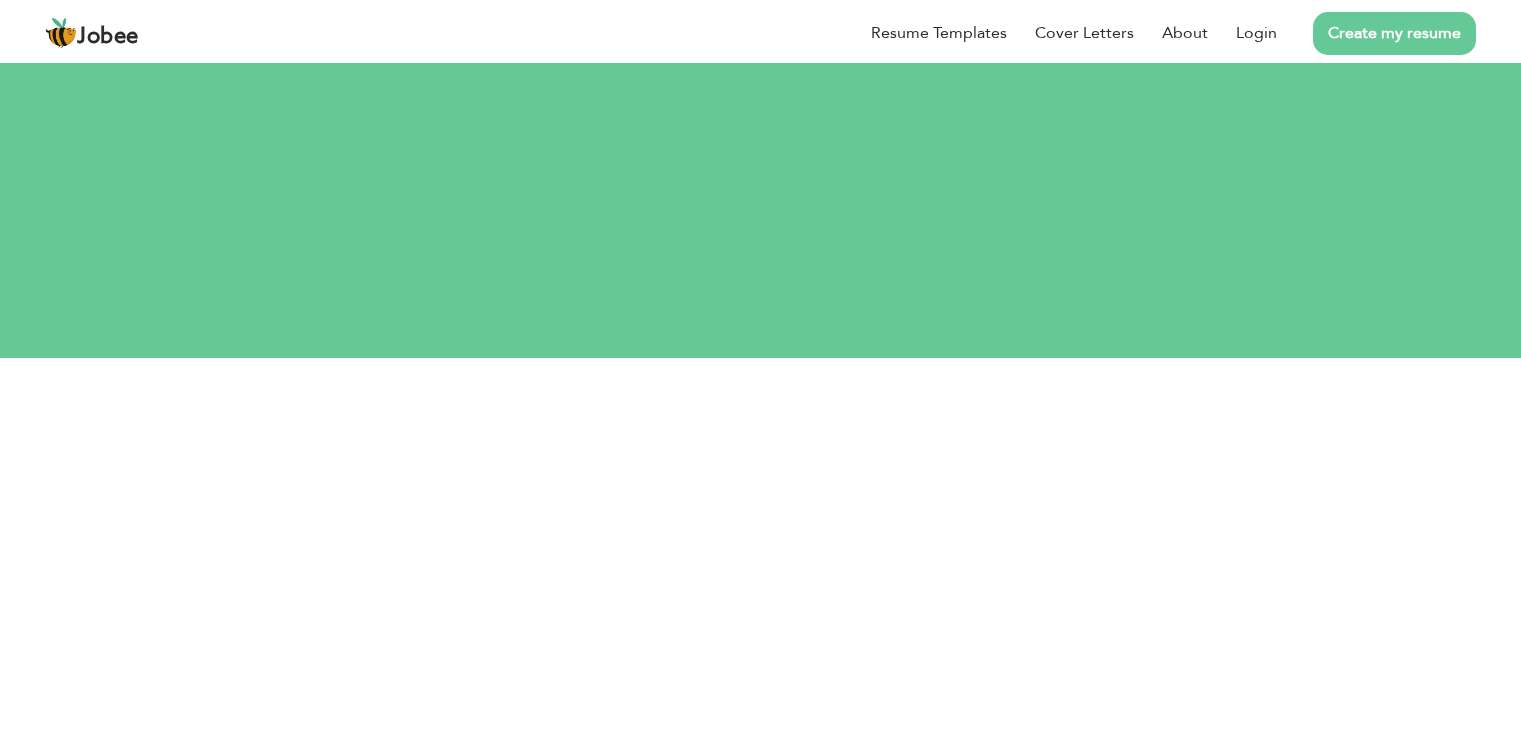 scroll, scrollTop: 0, scrollLeft: 0, axis: both 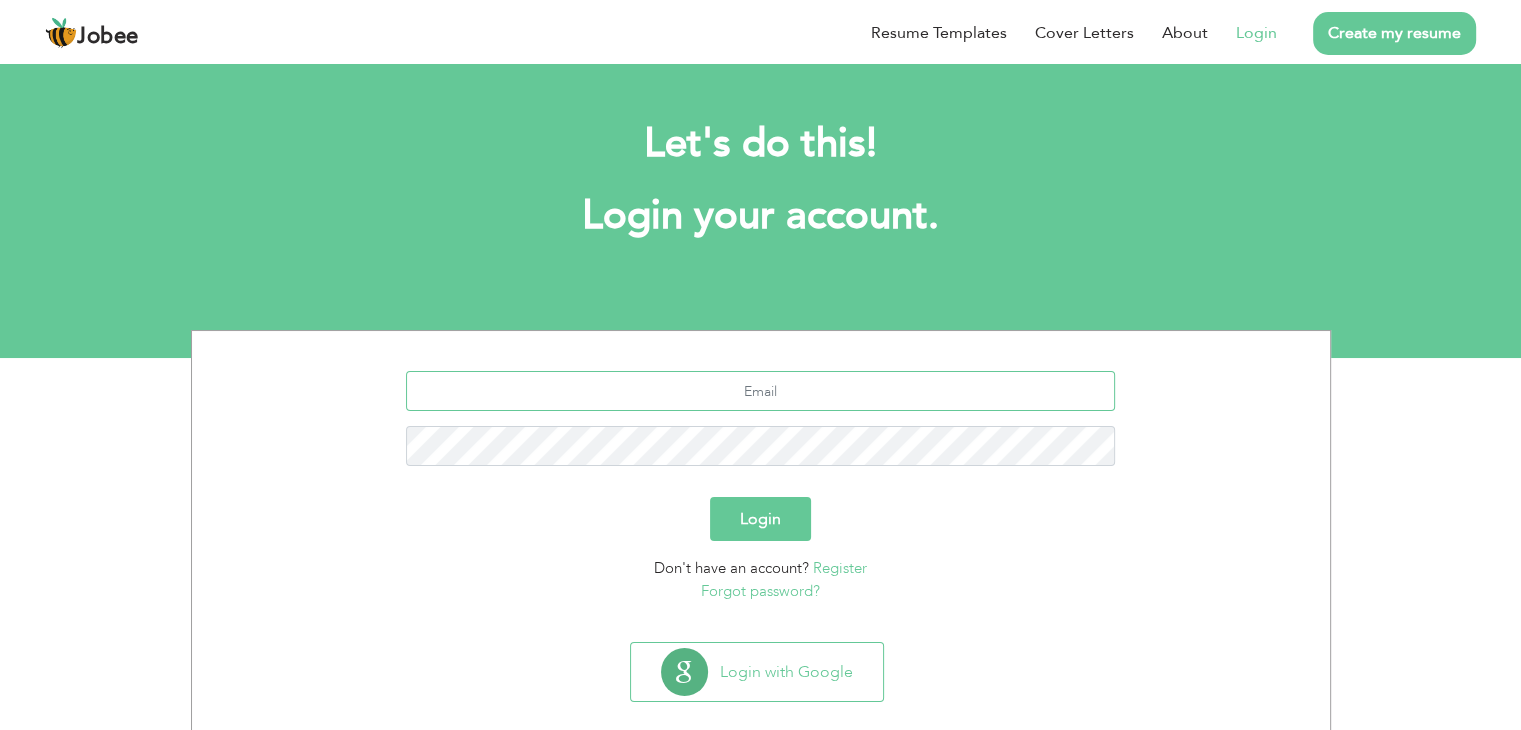 click at bounding box center (760, 391) 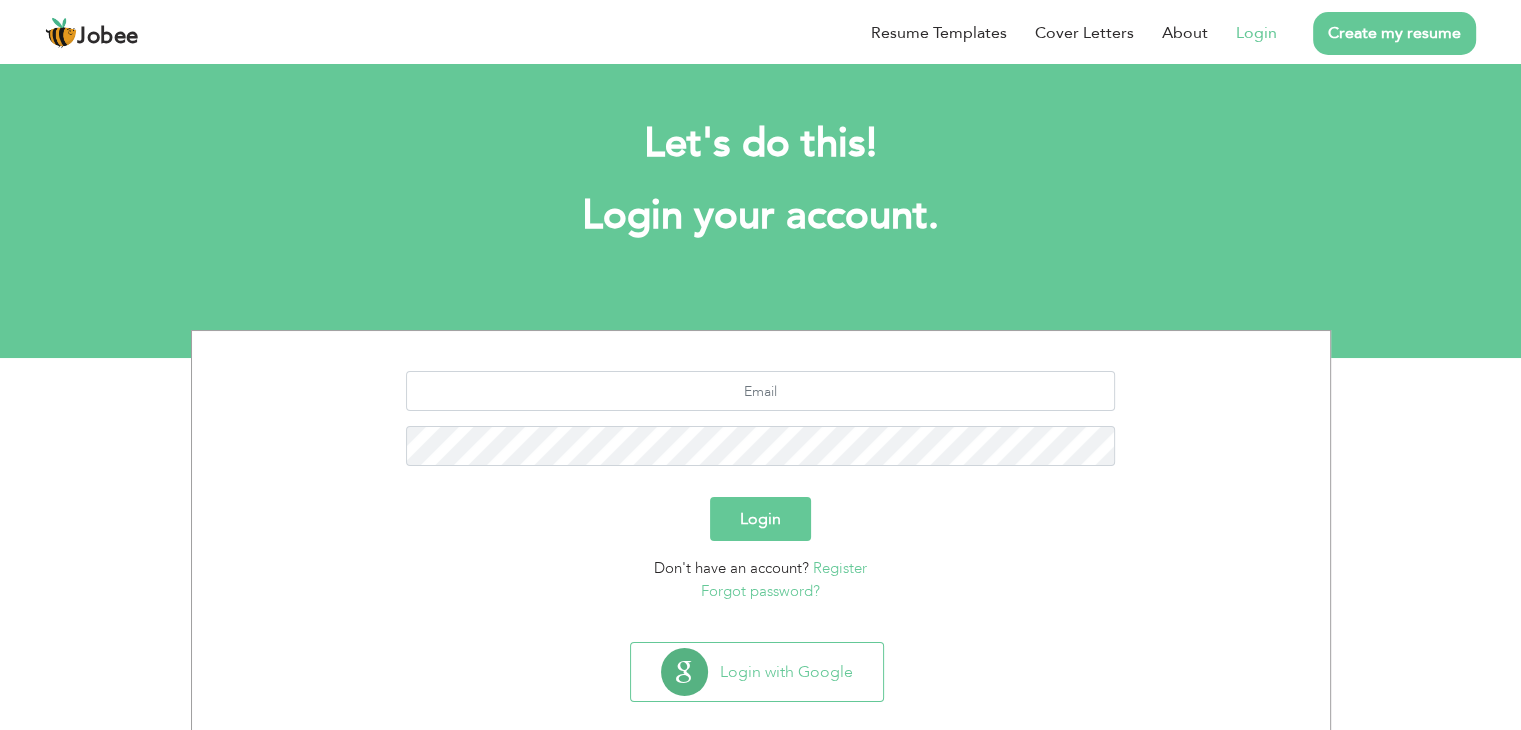 click on "Register" at bounding box center (840, 568) 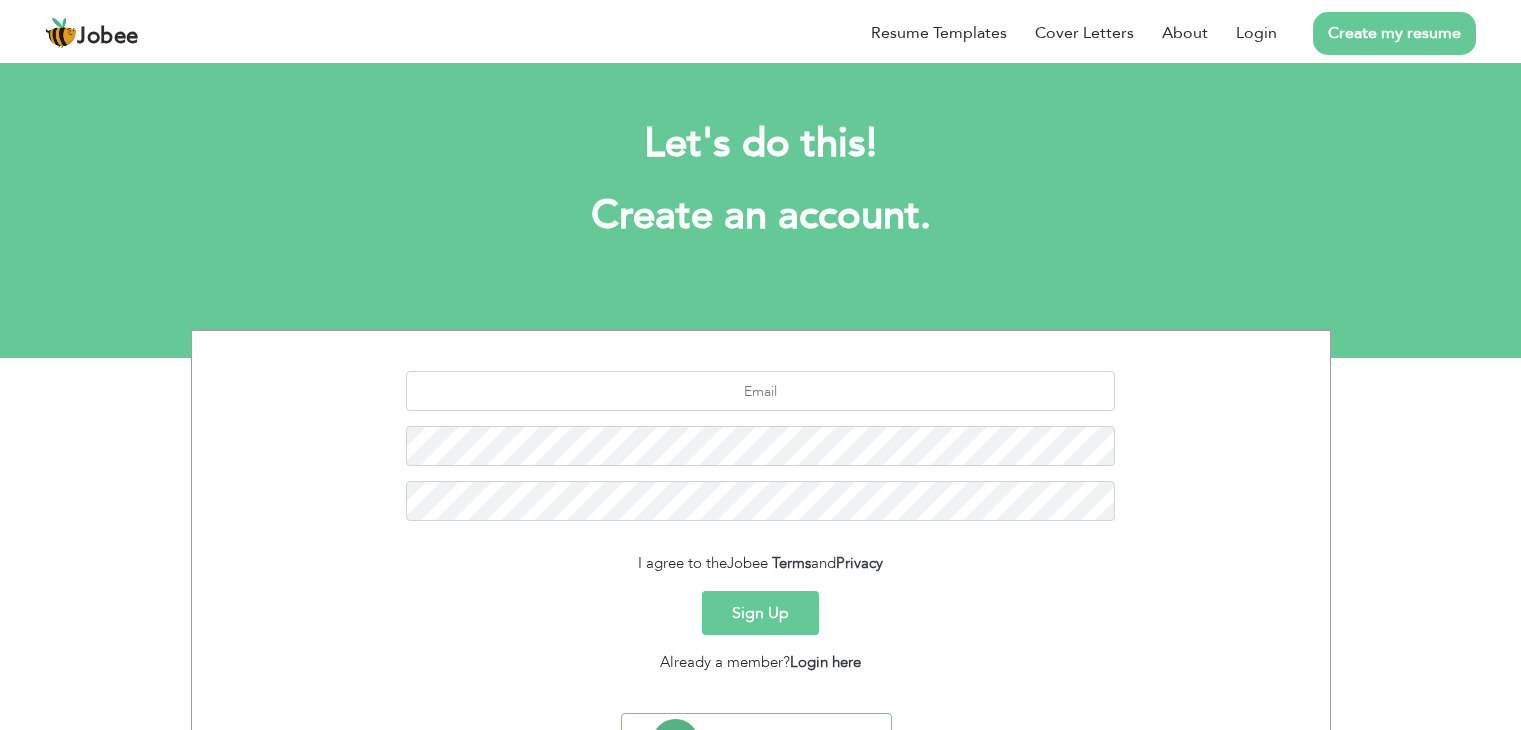 scroll, scrollTop: 0, scrollLeft: 0, axis: both 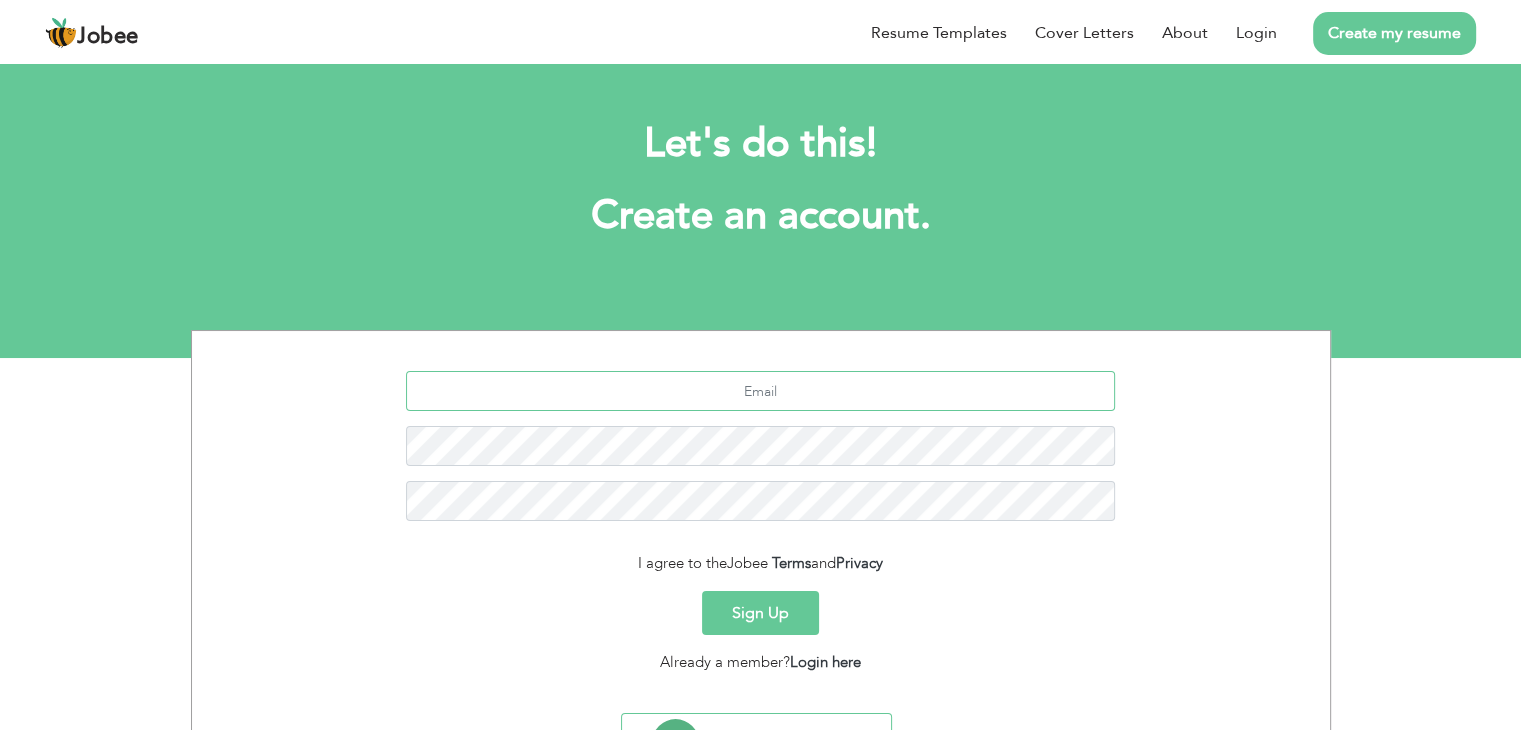 click at bounding box center (760, 391) 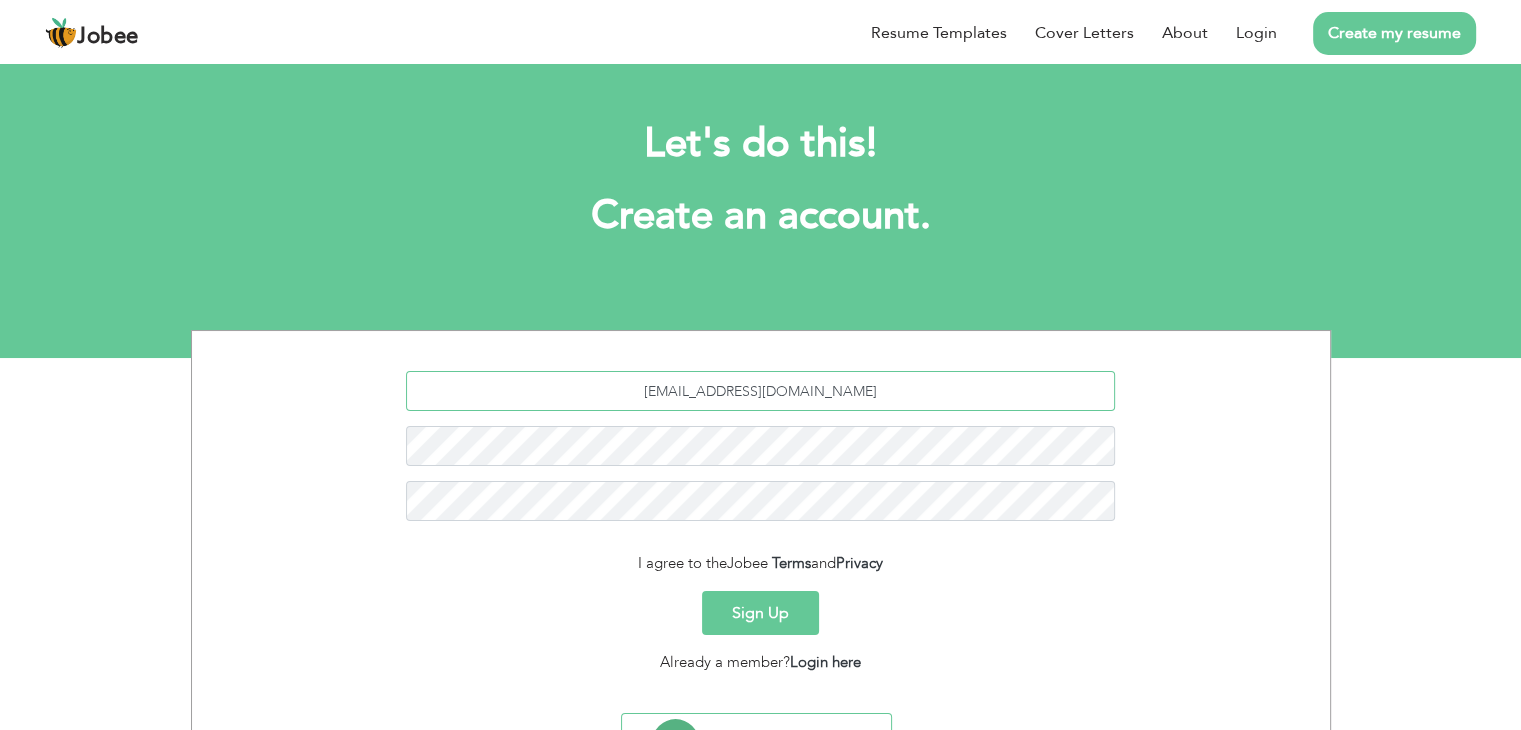 type on "[EMAIL_ADDRESS][DOMAIN_NAME]" 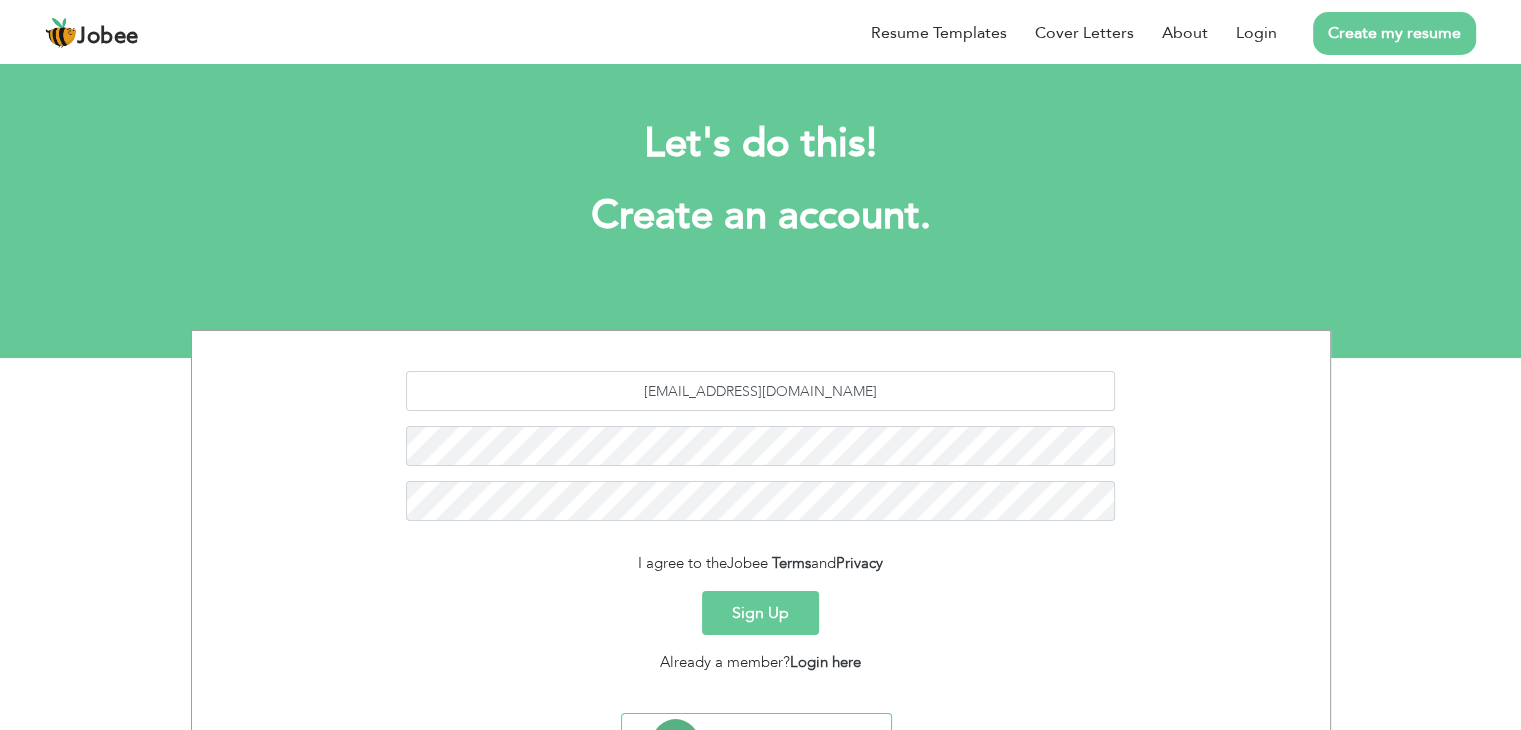 click on "Sign Up" at bounding box center (760, 613) 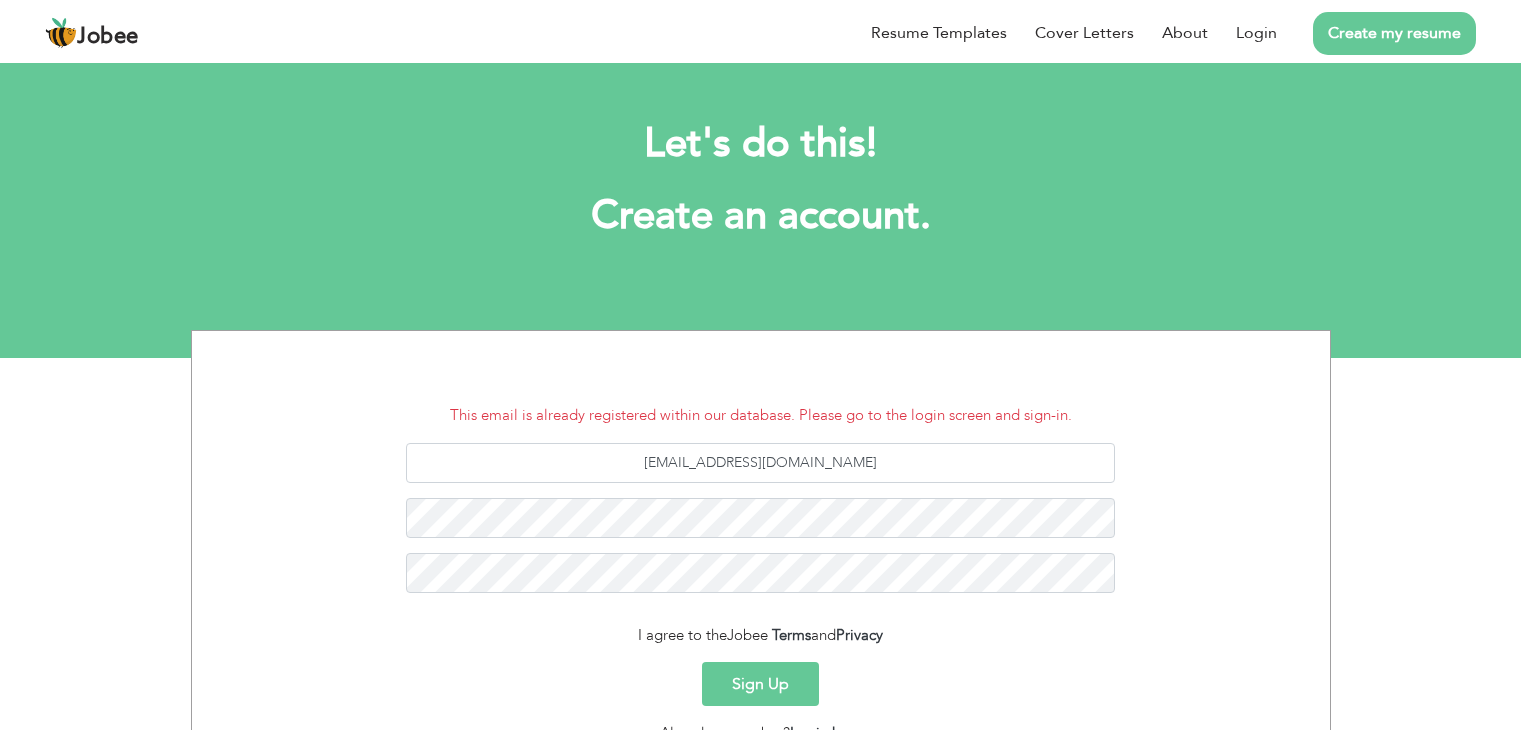 scroll, scrollTop: 0, scrollLeft: 0, axis: both 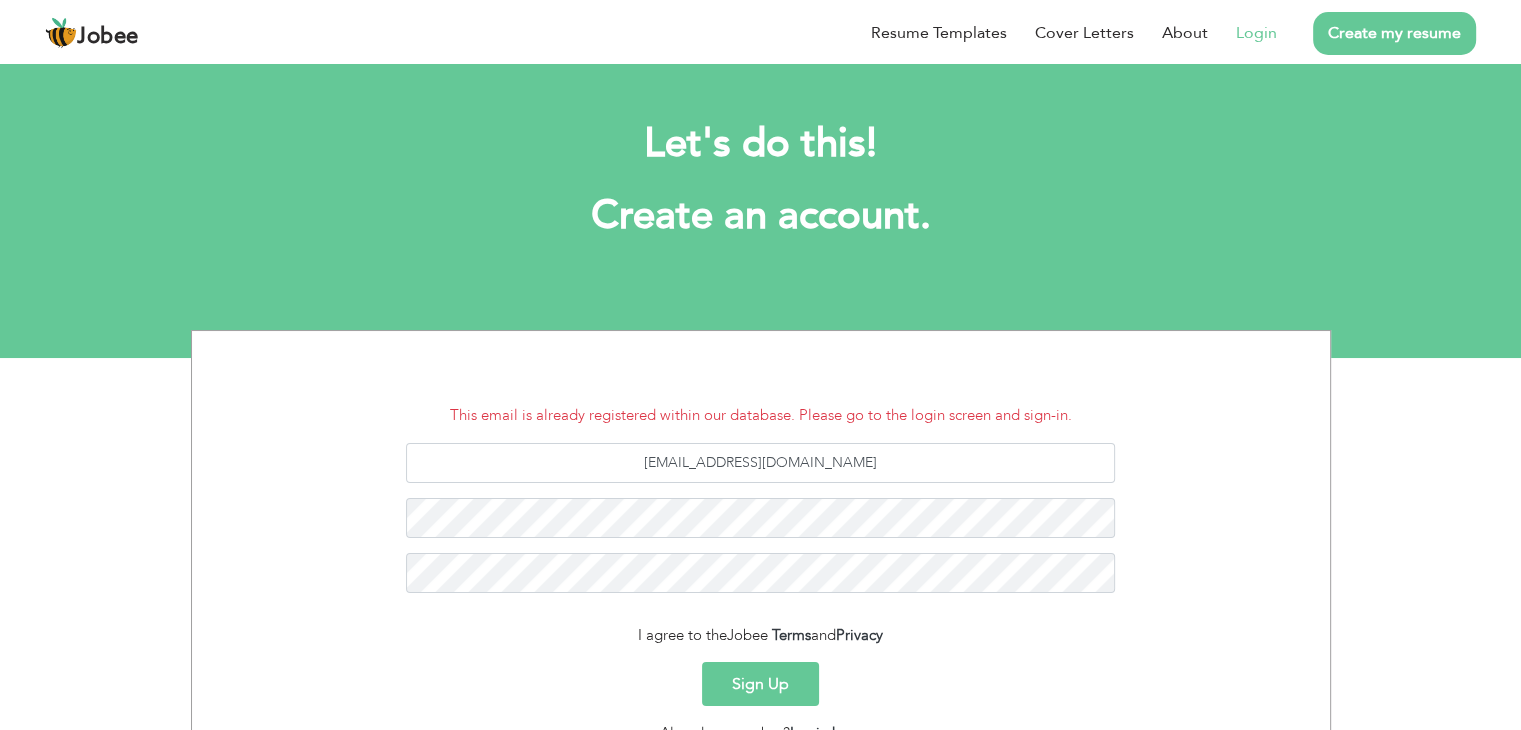 click on "Login" at bounding box center [1256, 33] 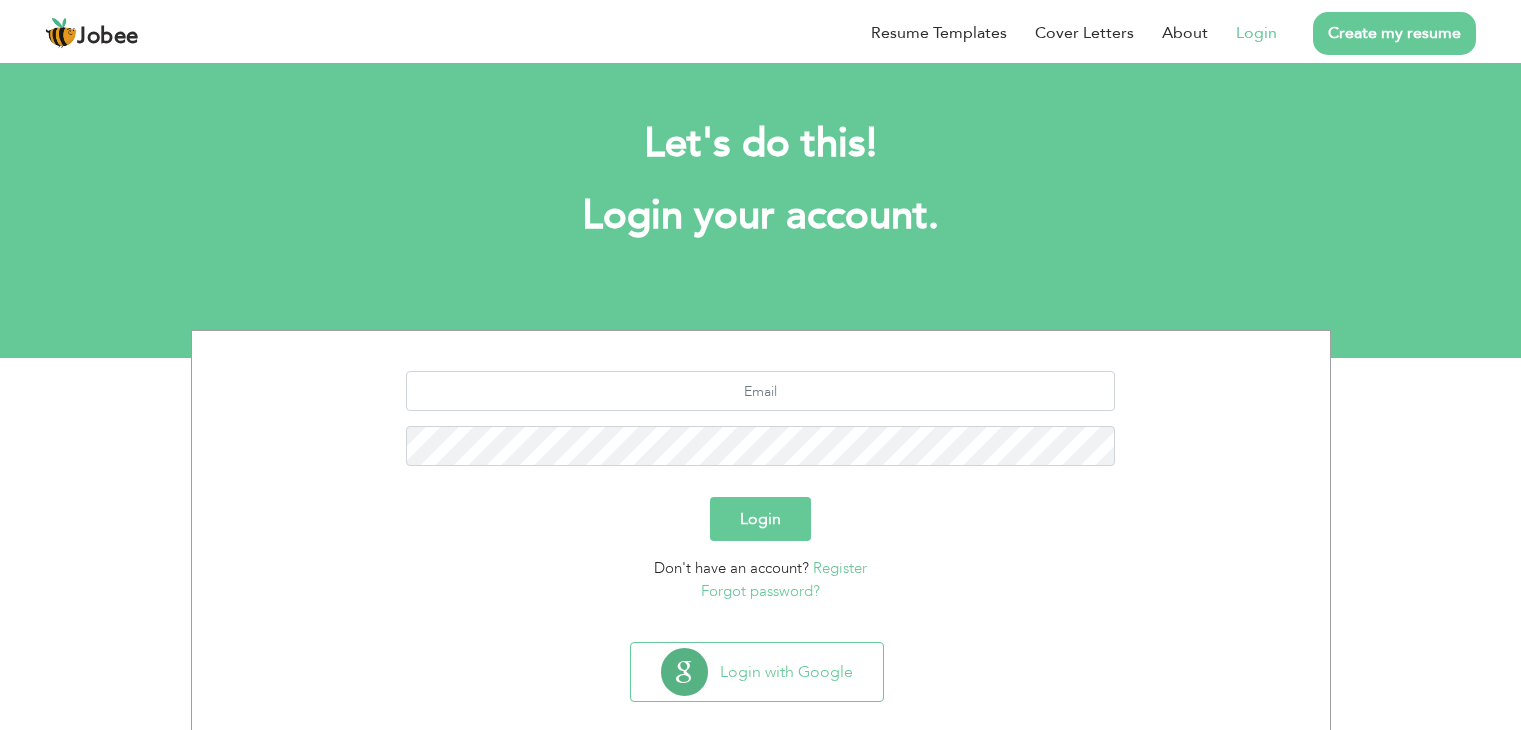 scroll, scrollTop: 0, scrollLeft: 0, axis: both 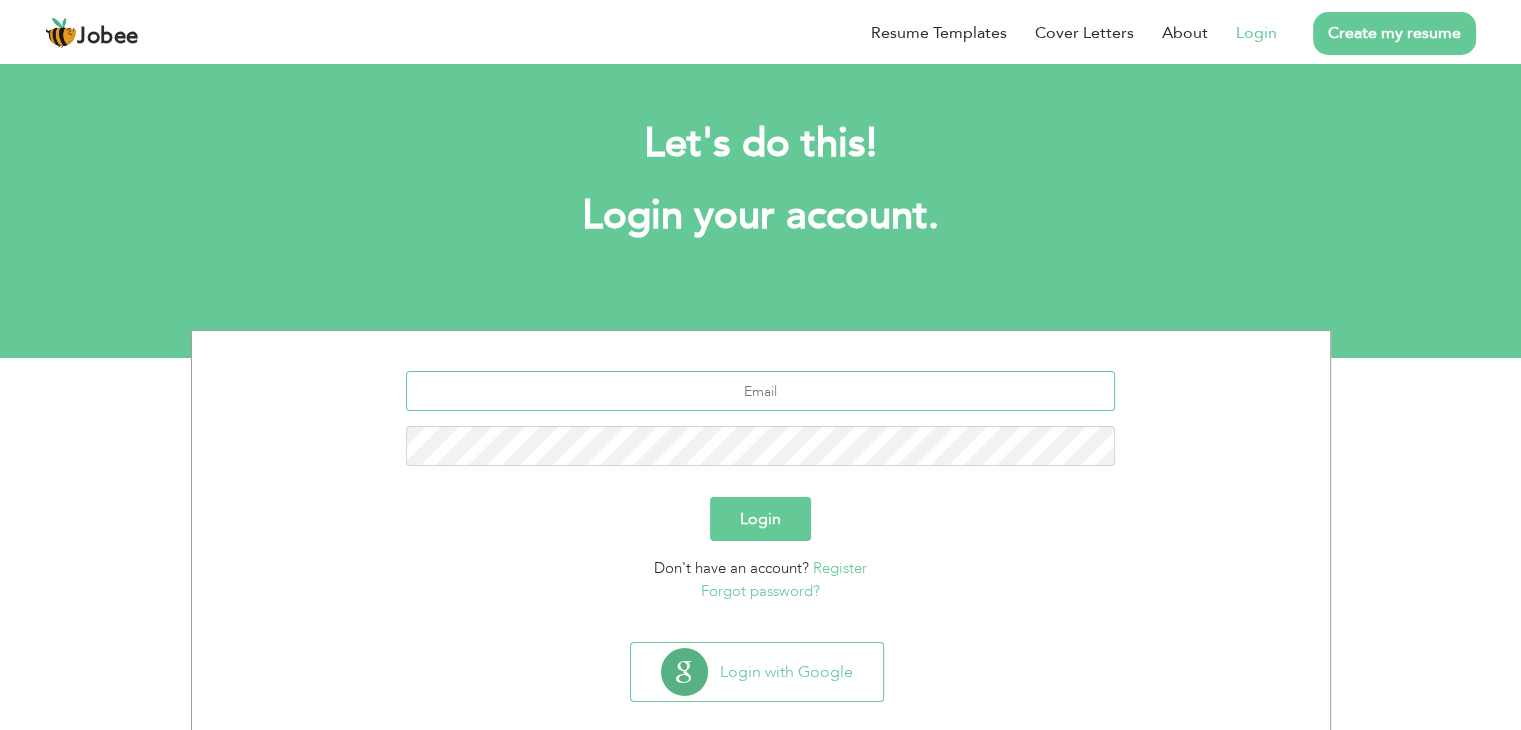 click at bounding box center [760, 391] 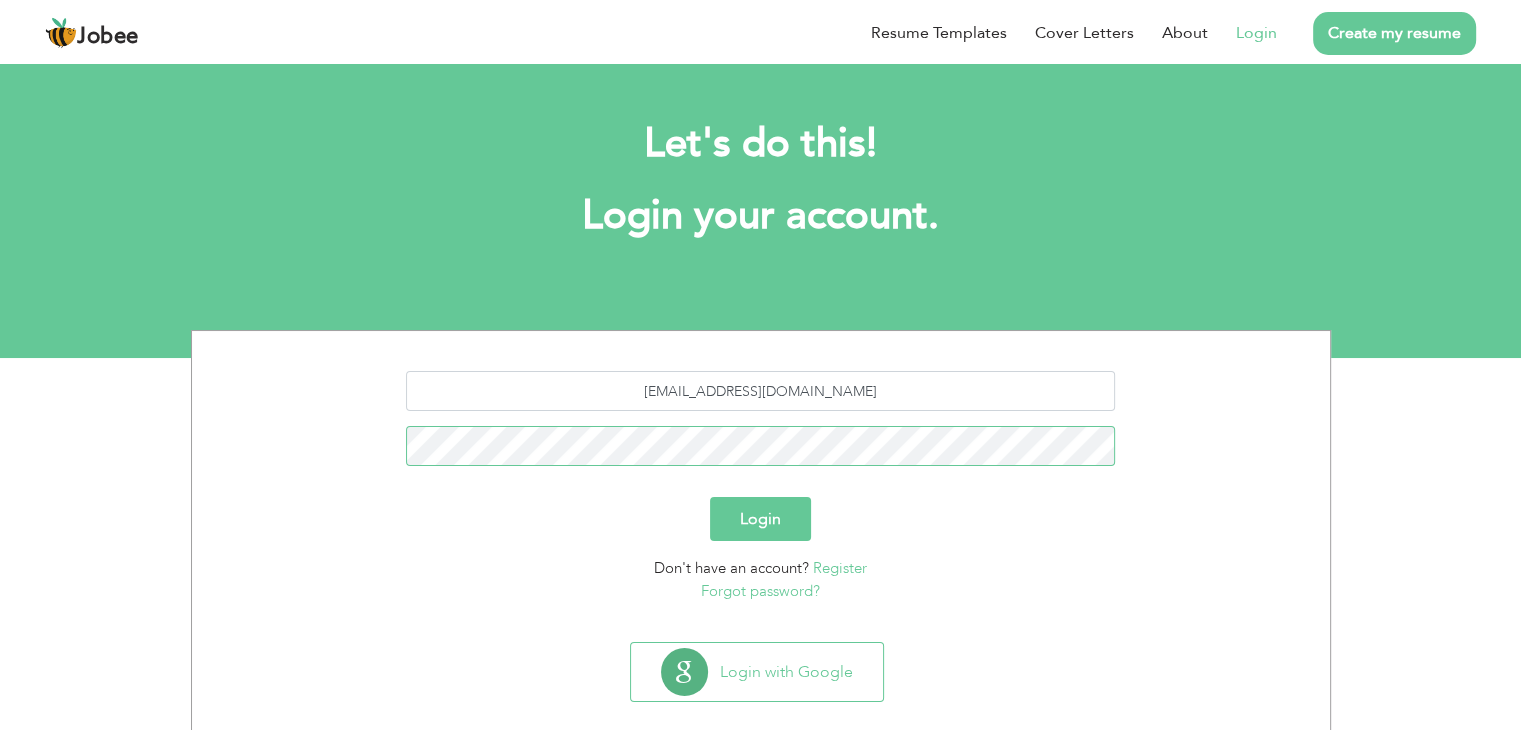 click on "Login" at bounding box center [760, 519] 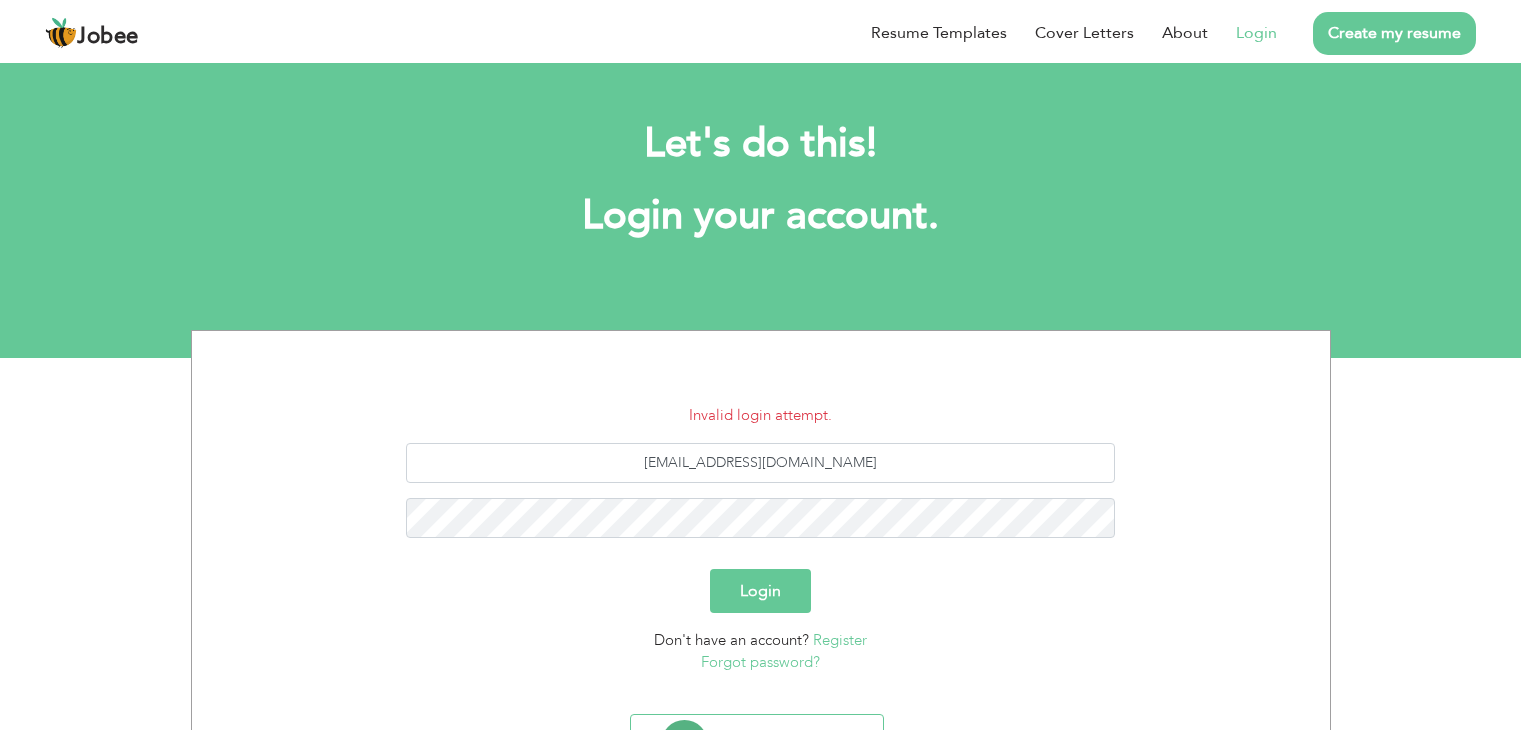 scroll, scrollTop: 0, scrollLeft: 0, axis: both 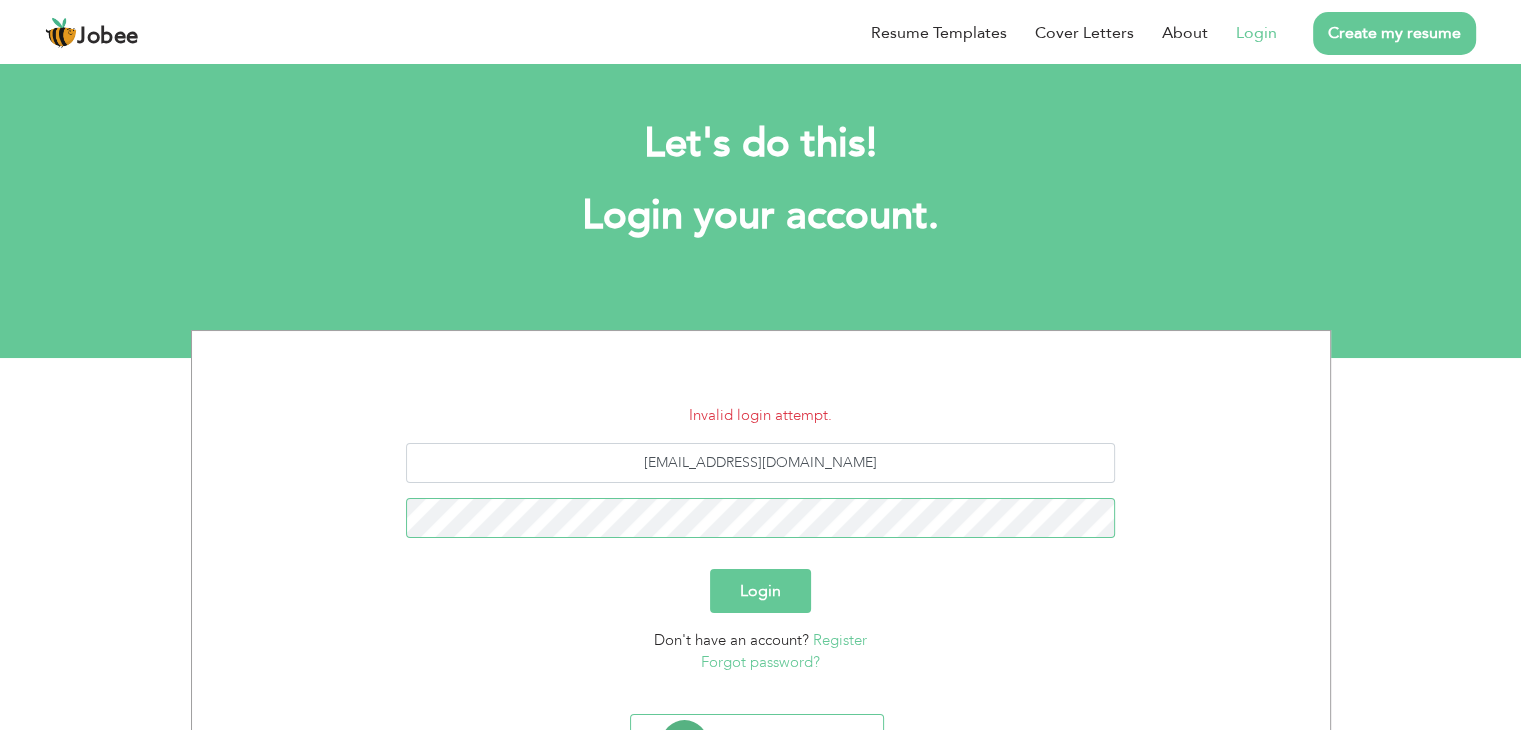 click on "Login" at bounding box center [760, 591] 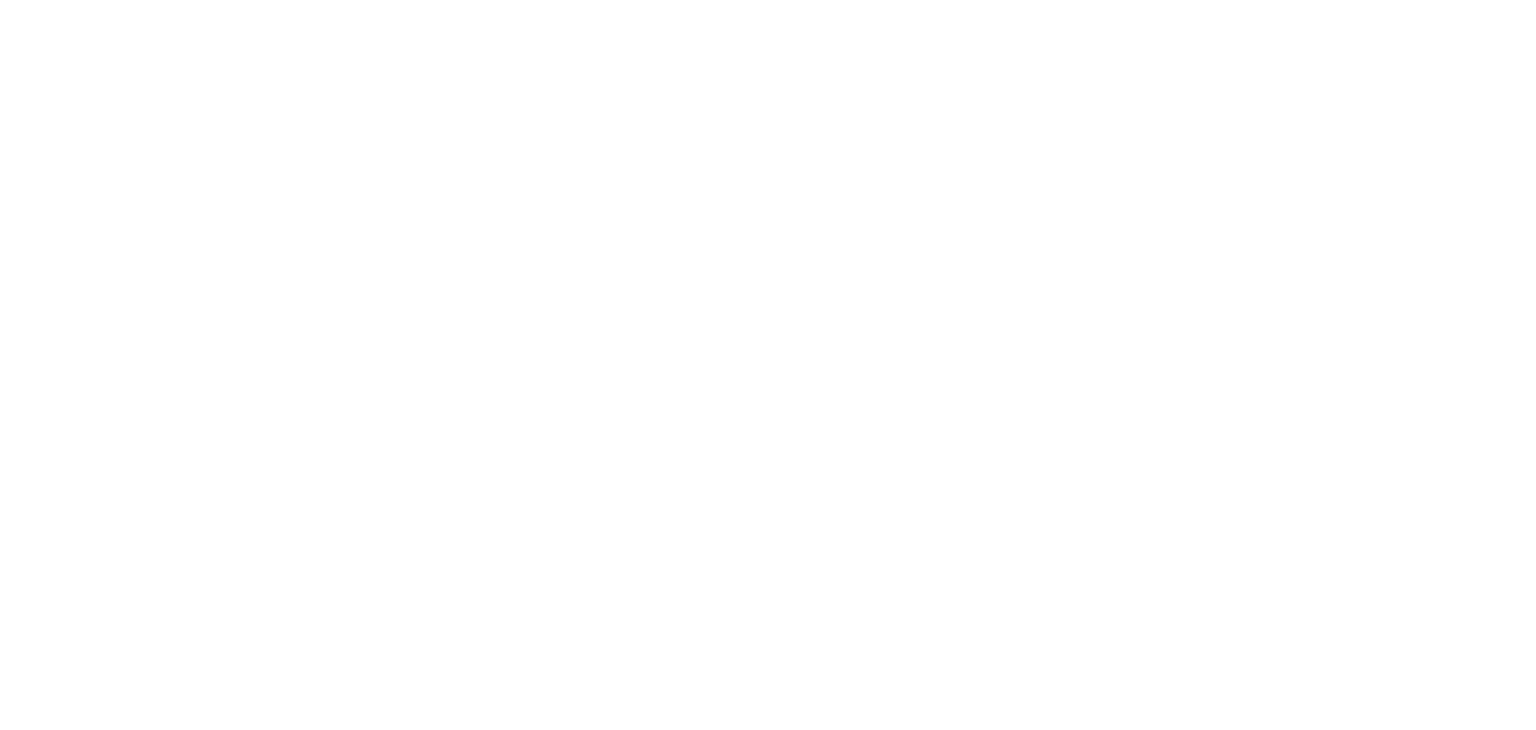 scroll, scrollTop: 0, scrollLeft: 0, axis: both 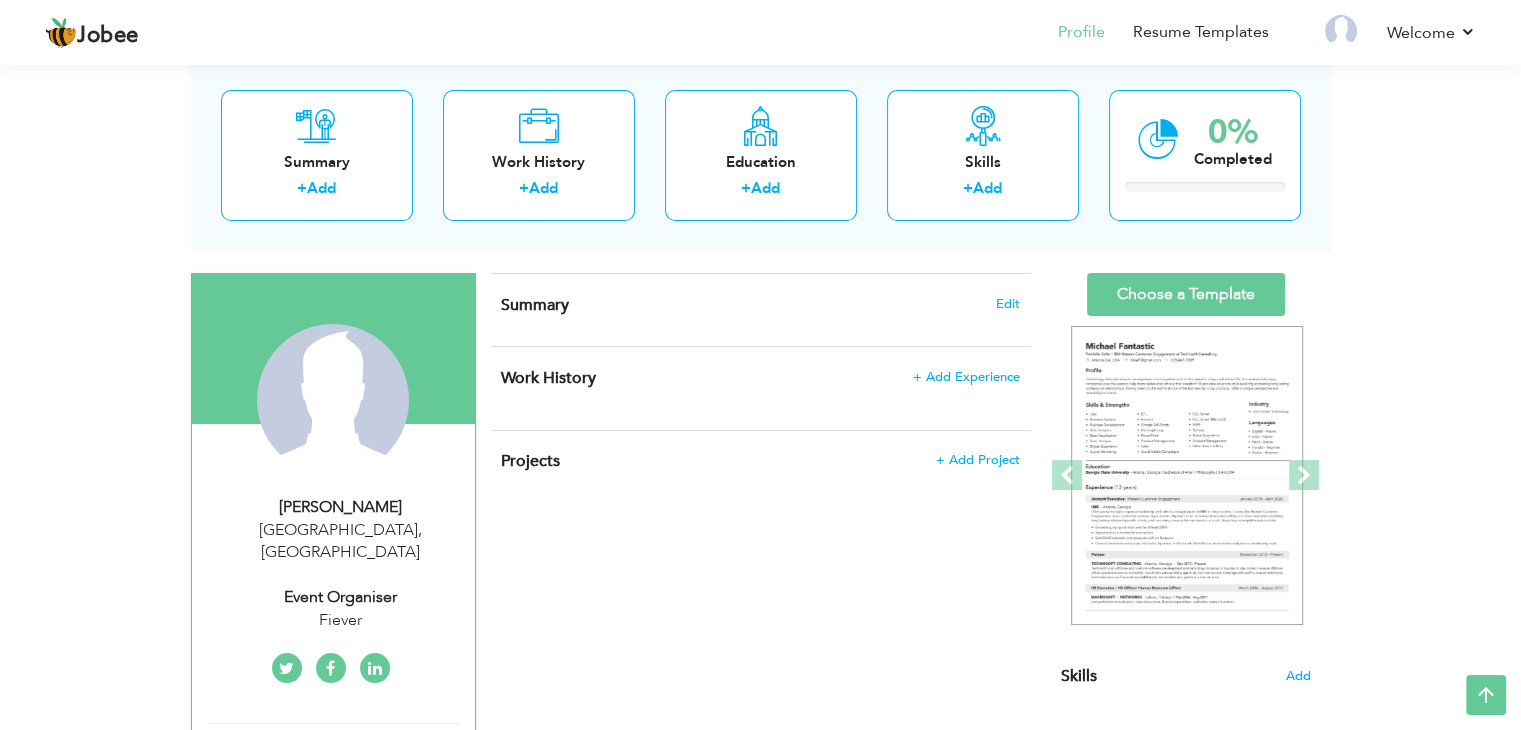 click on "Summary
Edit" at bounding box center (761, 310) 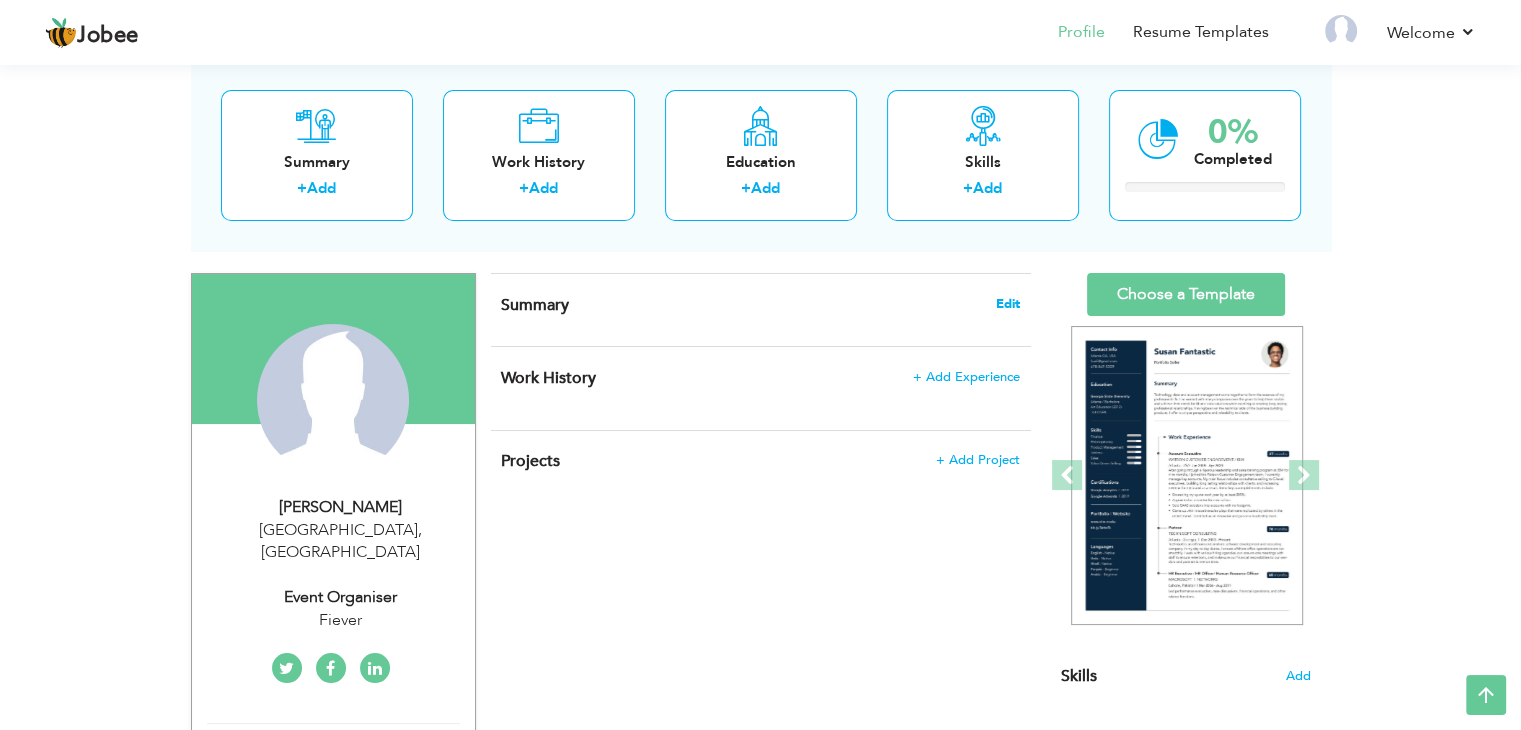 click on "Edit" at bounding box center (1008, 304) 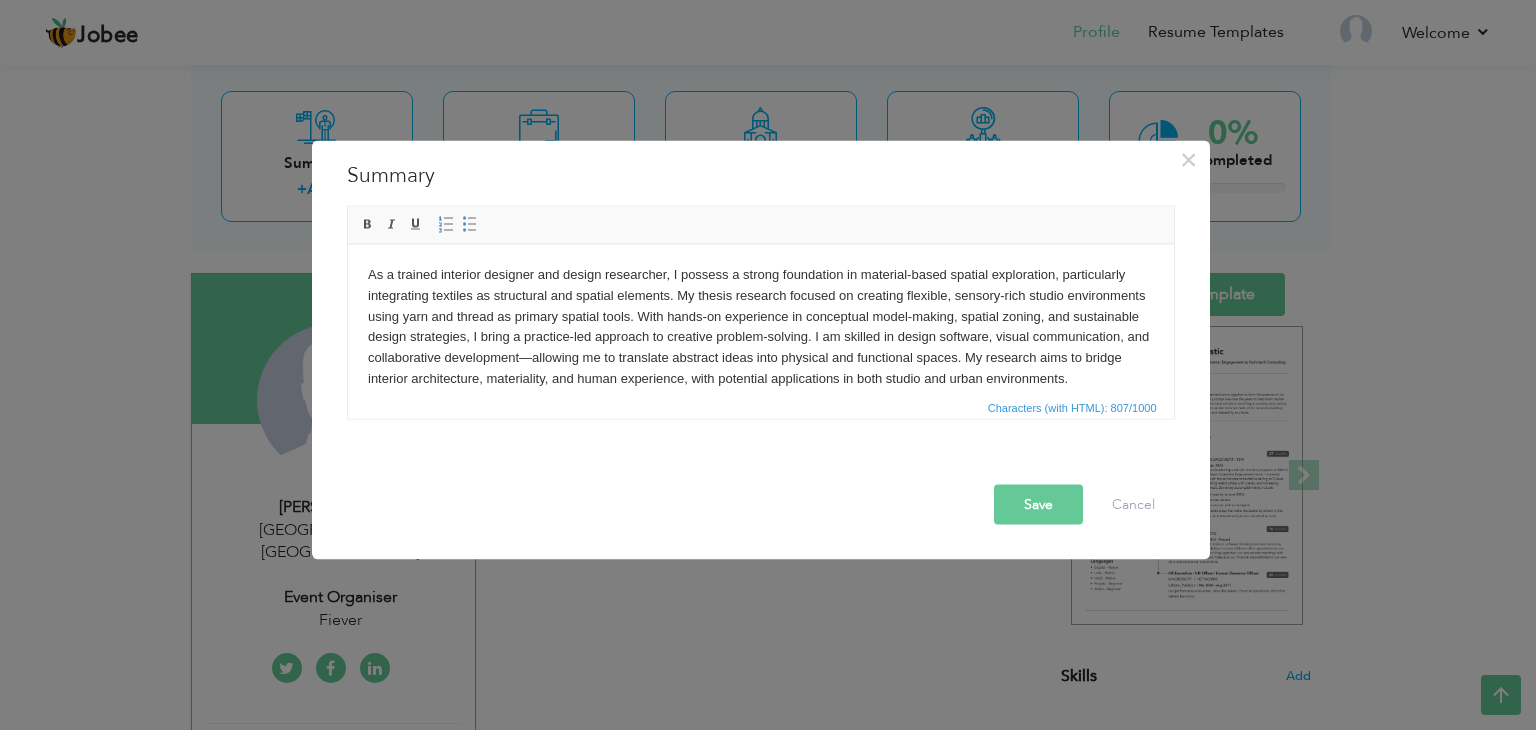 scroll, scrollTop: 12, scrollLeft: 0, axis: vertical 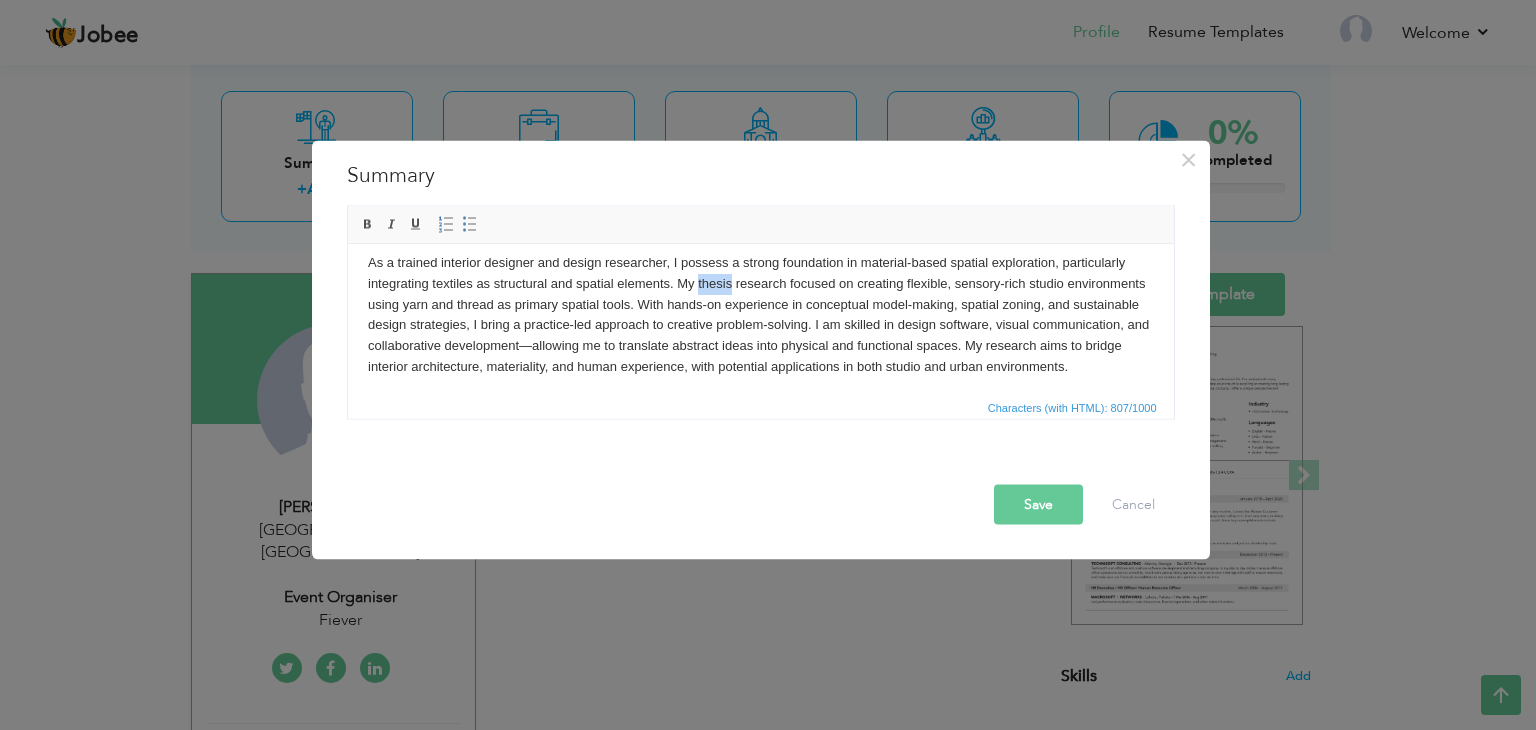 drag, startPoint x: 732, startPoint y: 286, endPoint x: 697, endPoint y: 286, distance: 35 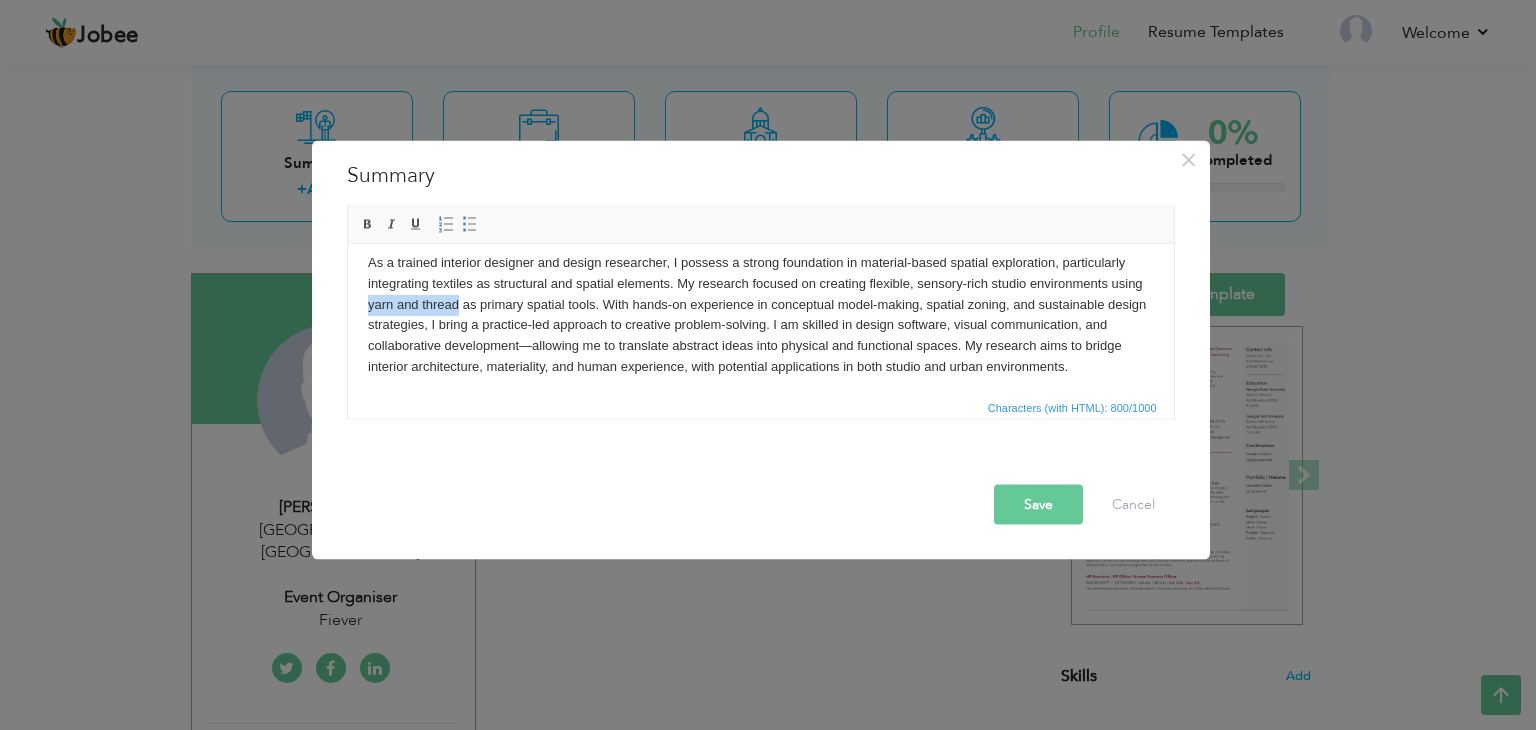 drag, startPoint x: 403, startPoint y: 306, endPoint x: 492, endPoint y: 305, distance: 89.005615 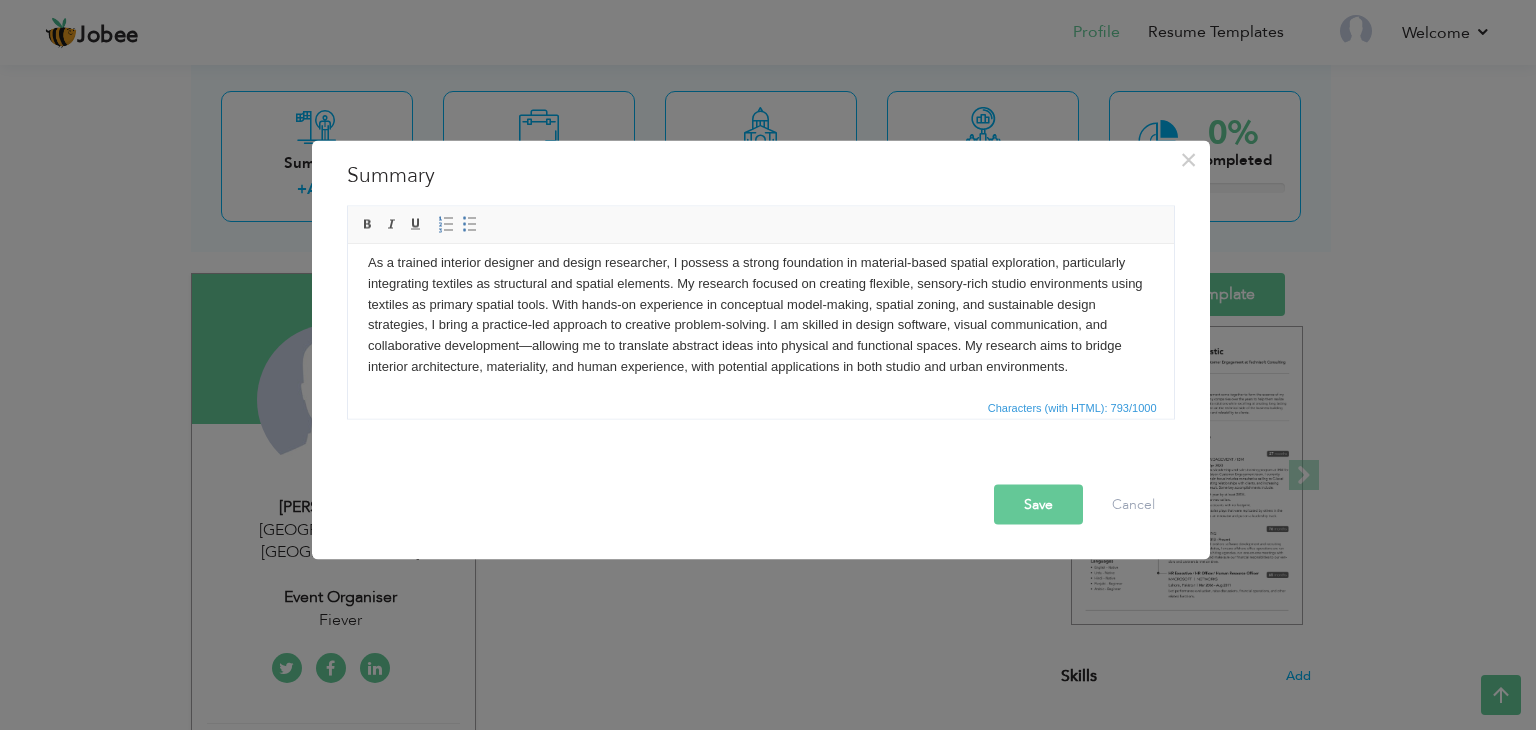 click on "Save" at bounding box center (1038, 505) 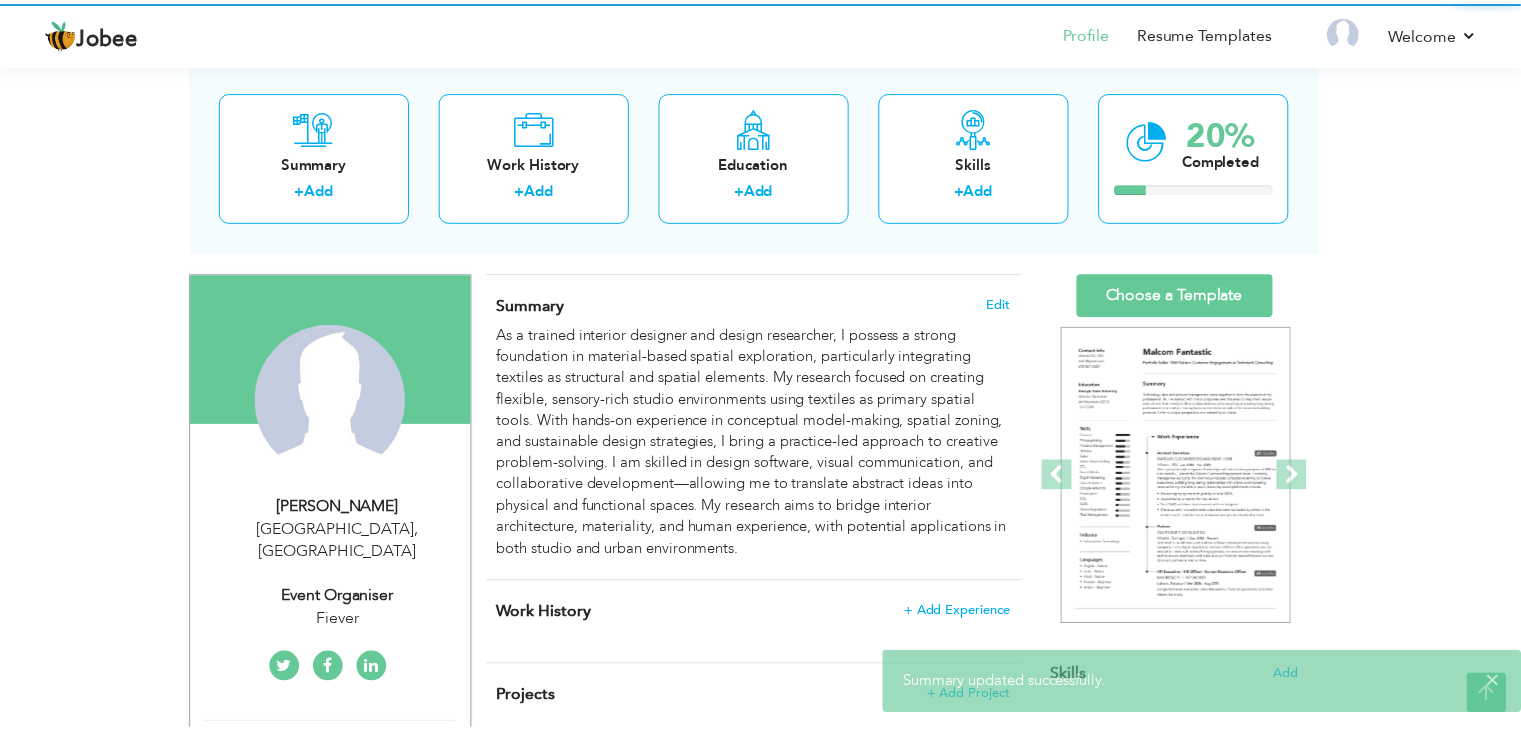 scroll, scrollTop: 0, scrollLeft: 0, axis: both 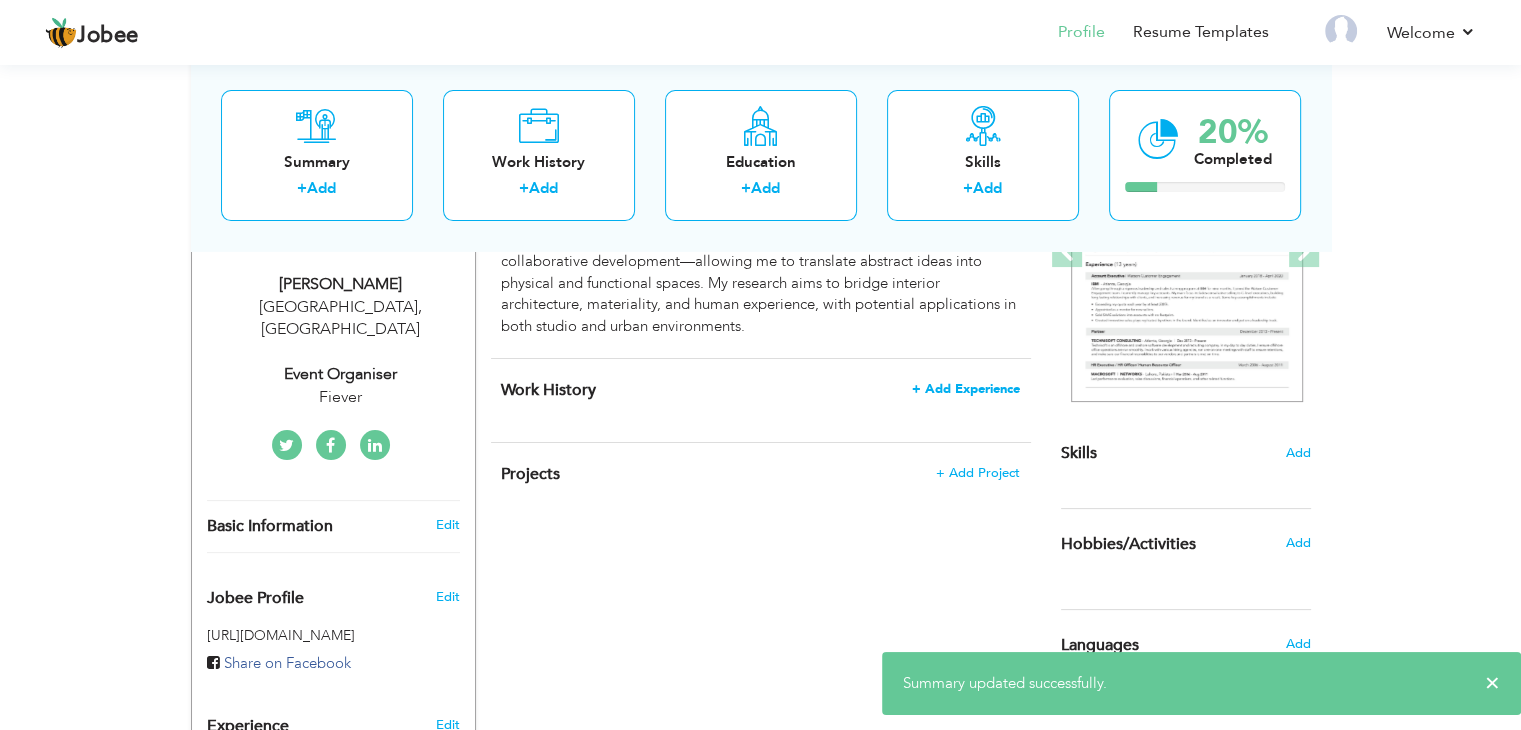 click on "+ Add Experience" at bounding box center (966, 389) 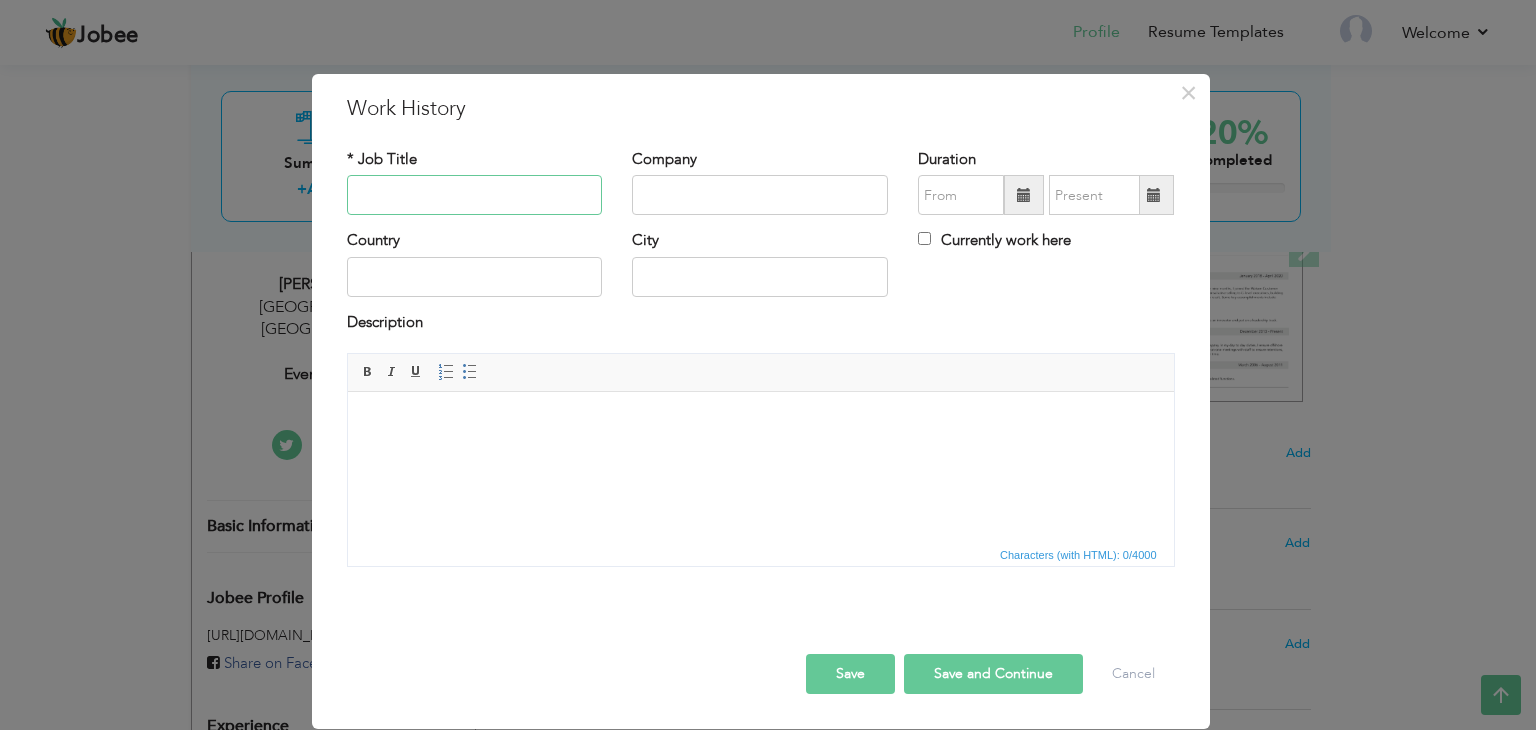 click at bounding box center (475, 195) 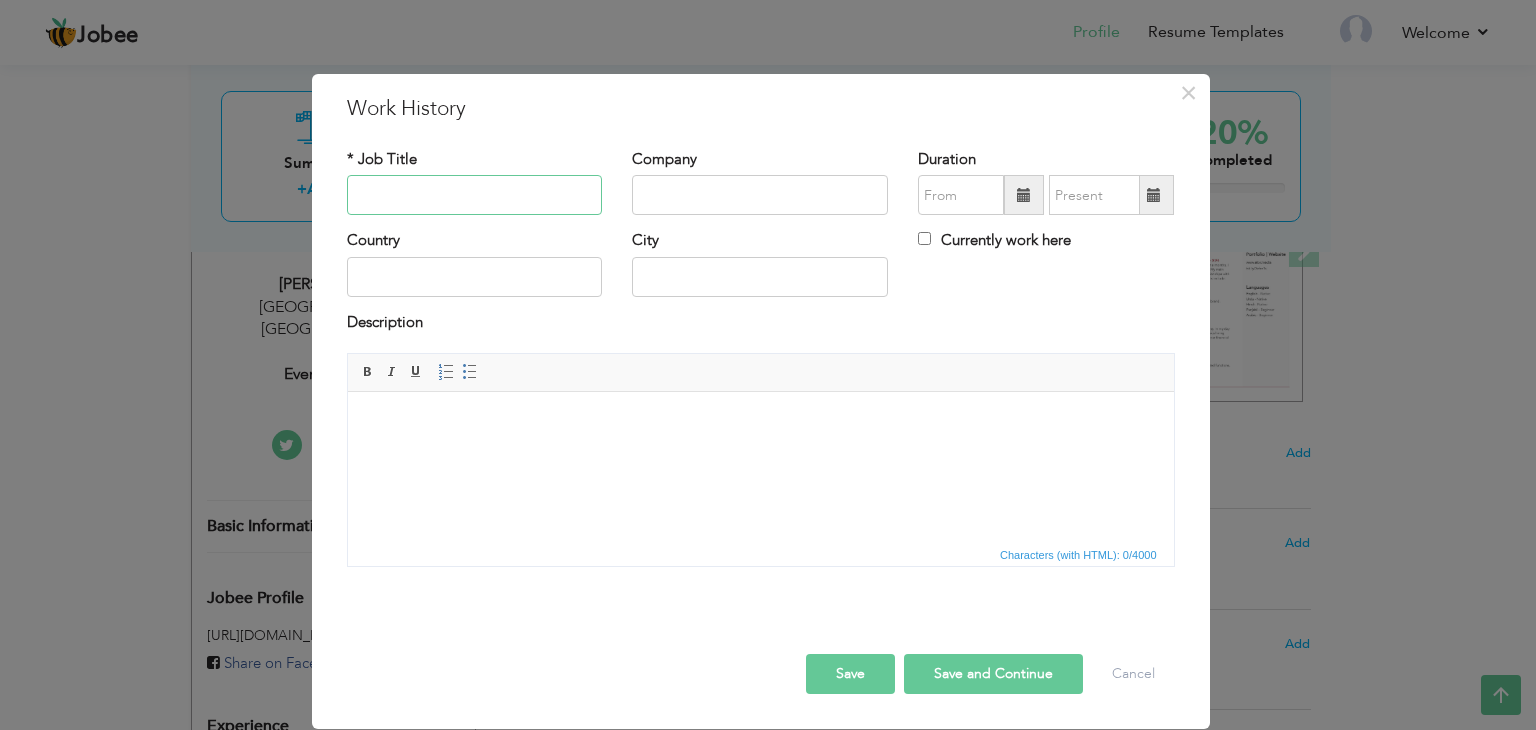 click at bounding box center (475, 195) 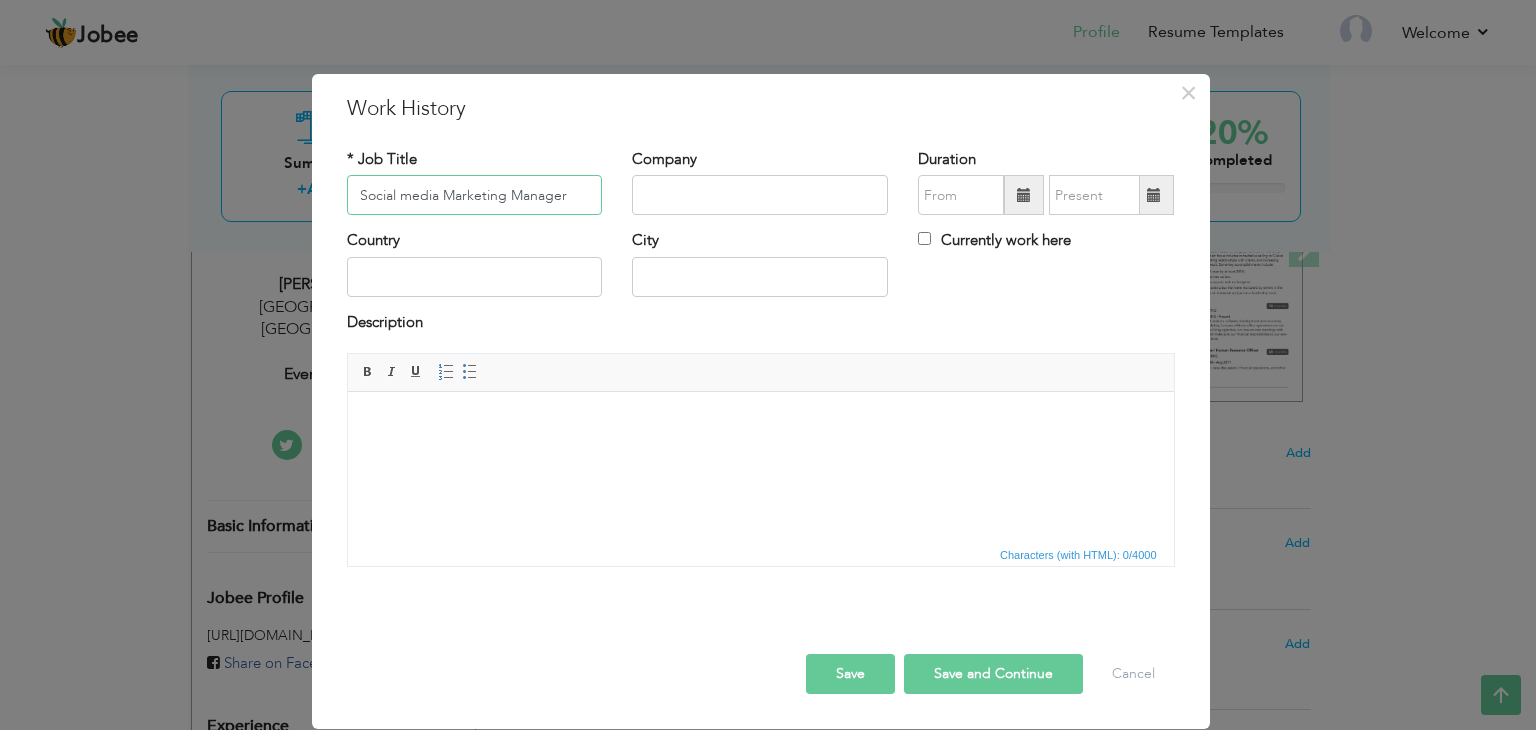 type on "Social media Marketing Manager" 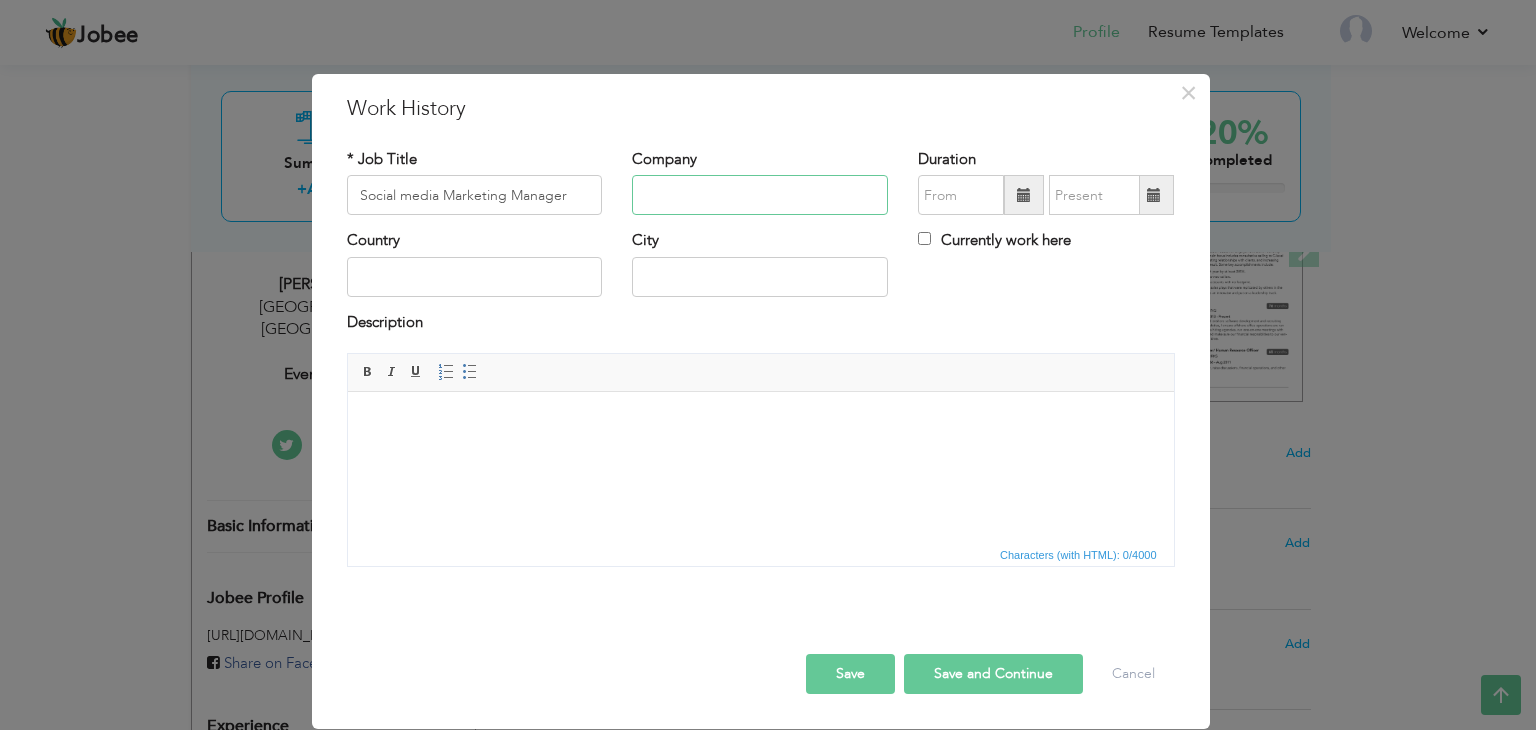 click at bounding box center [760, 195] 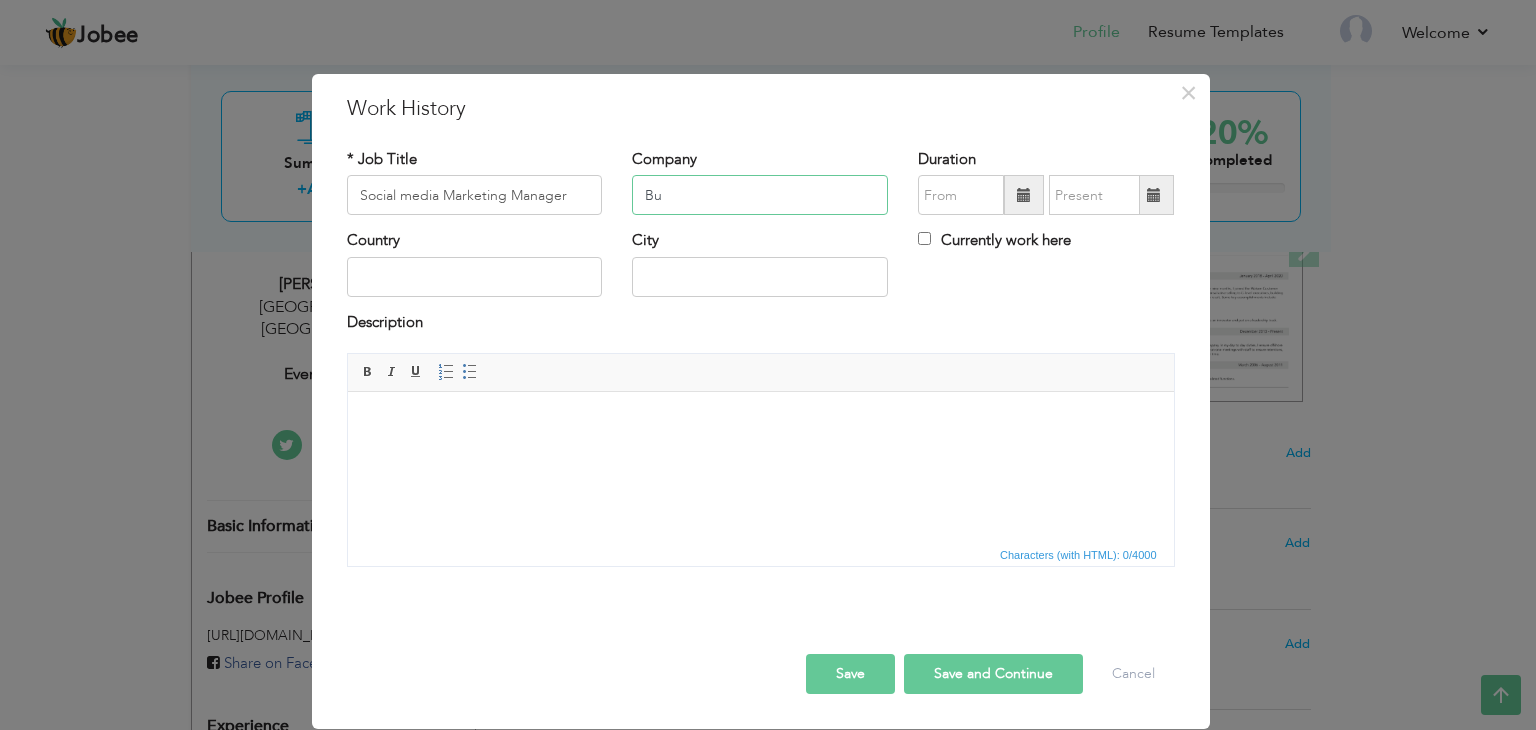type on "B" 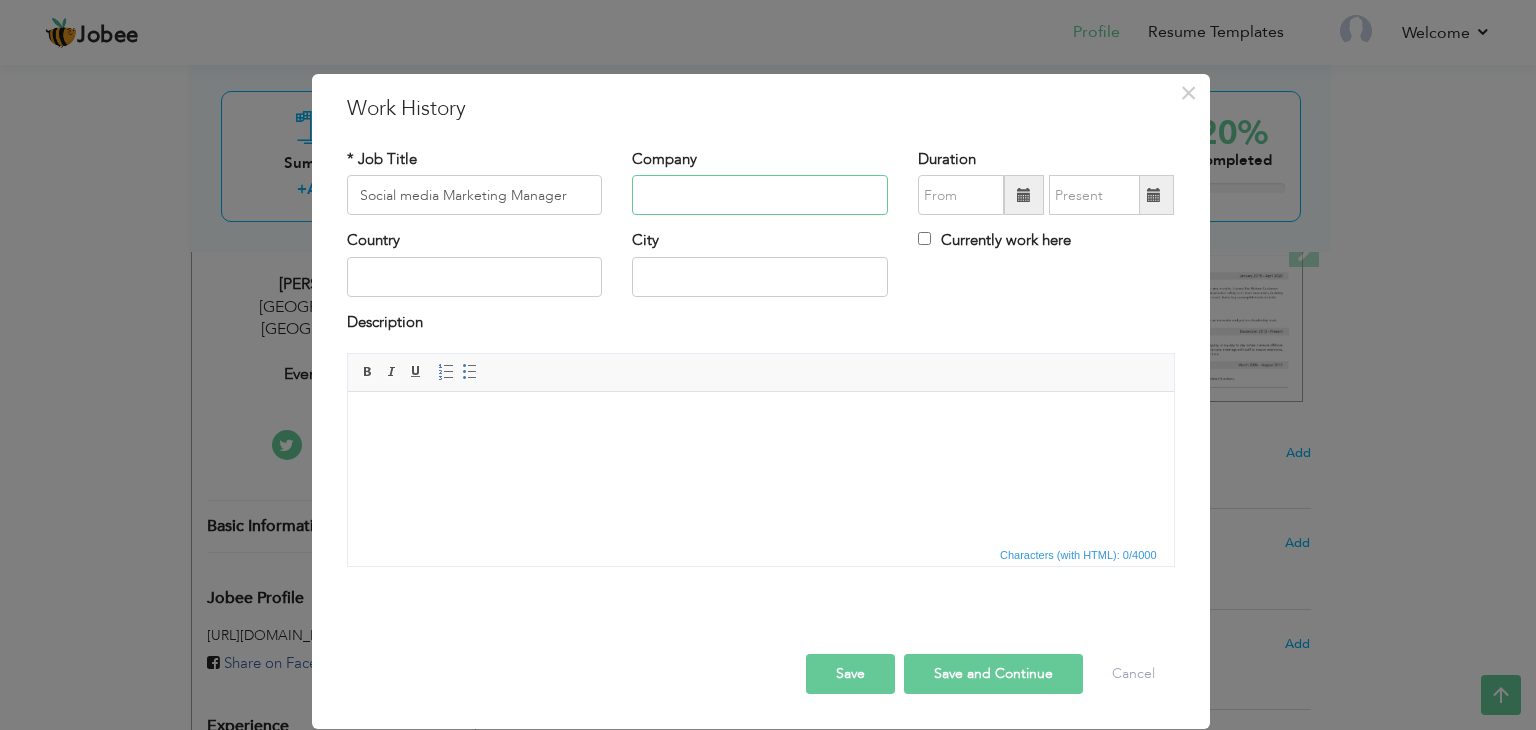 click at bounding box center [760, 195] 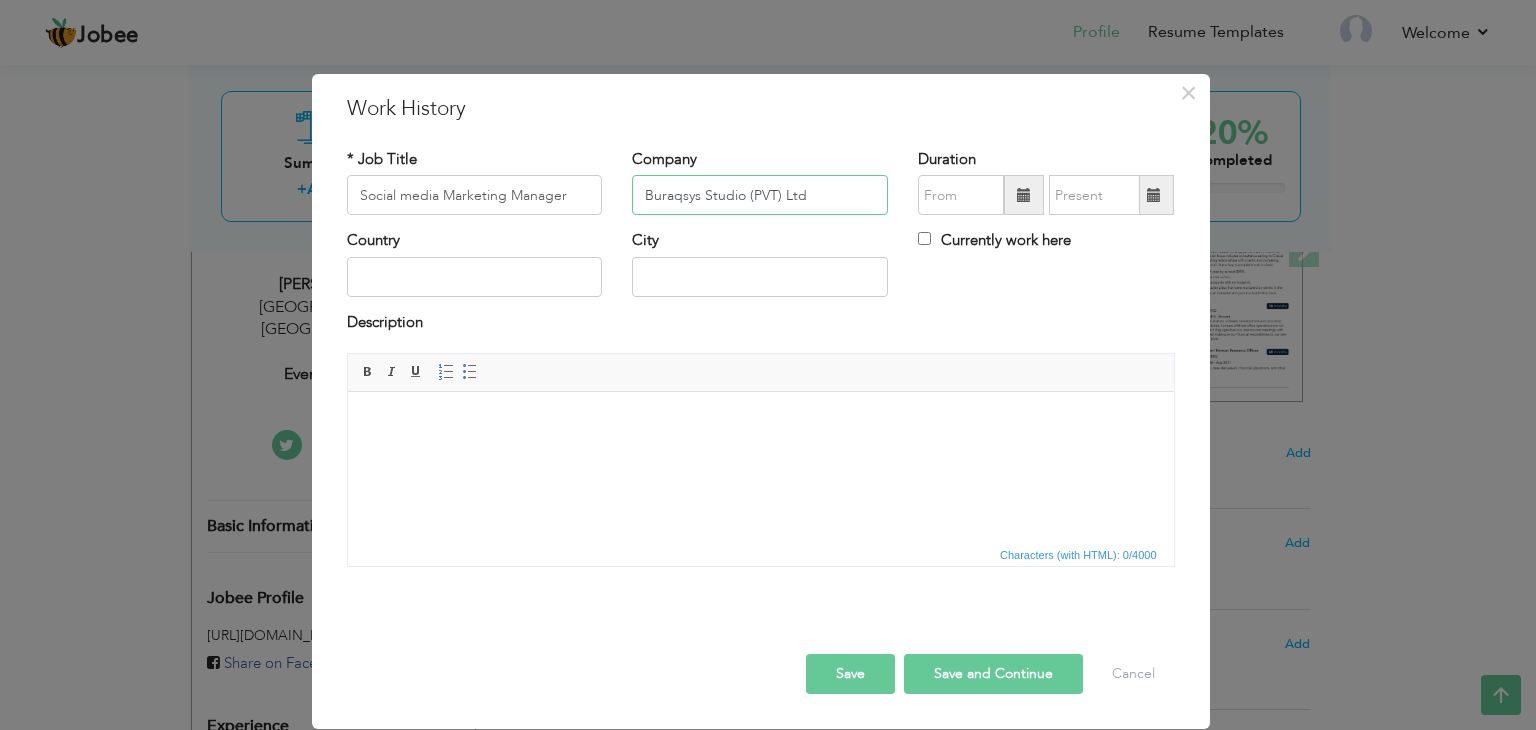 type on "Buraqsys Studio (PVT) Ltd" 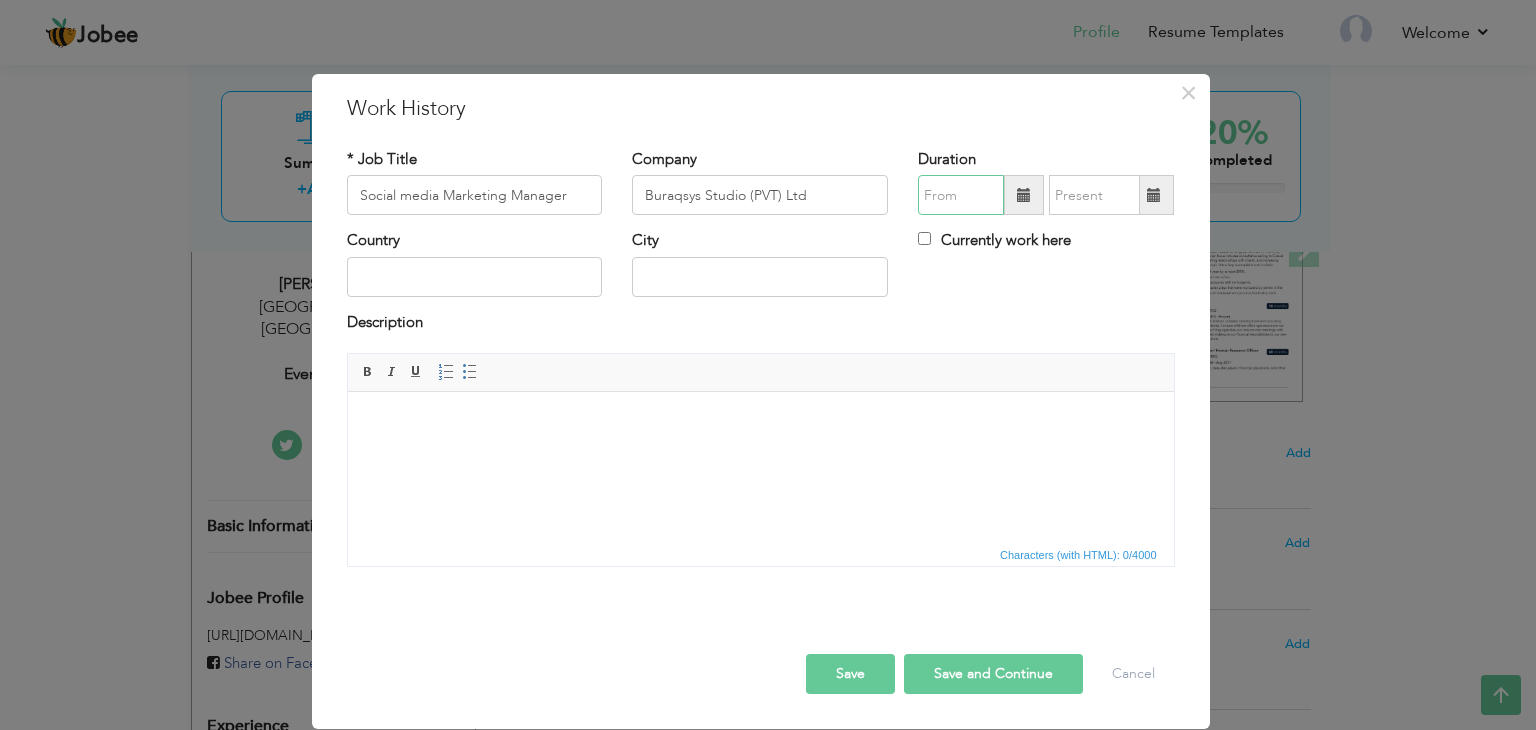 type on "07/2025" 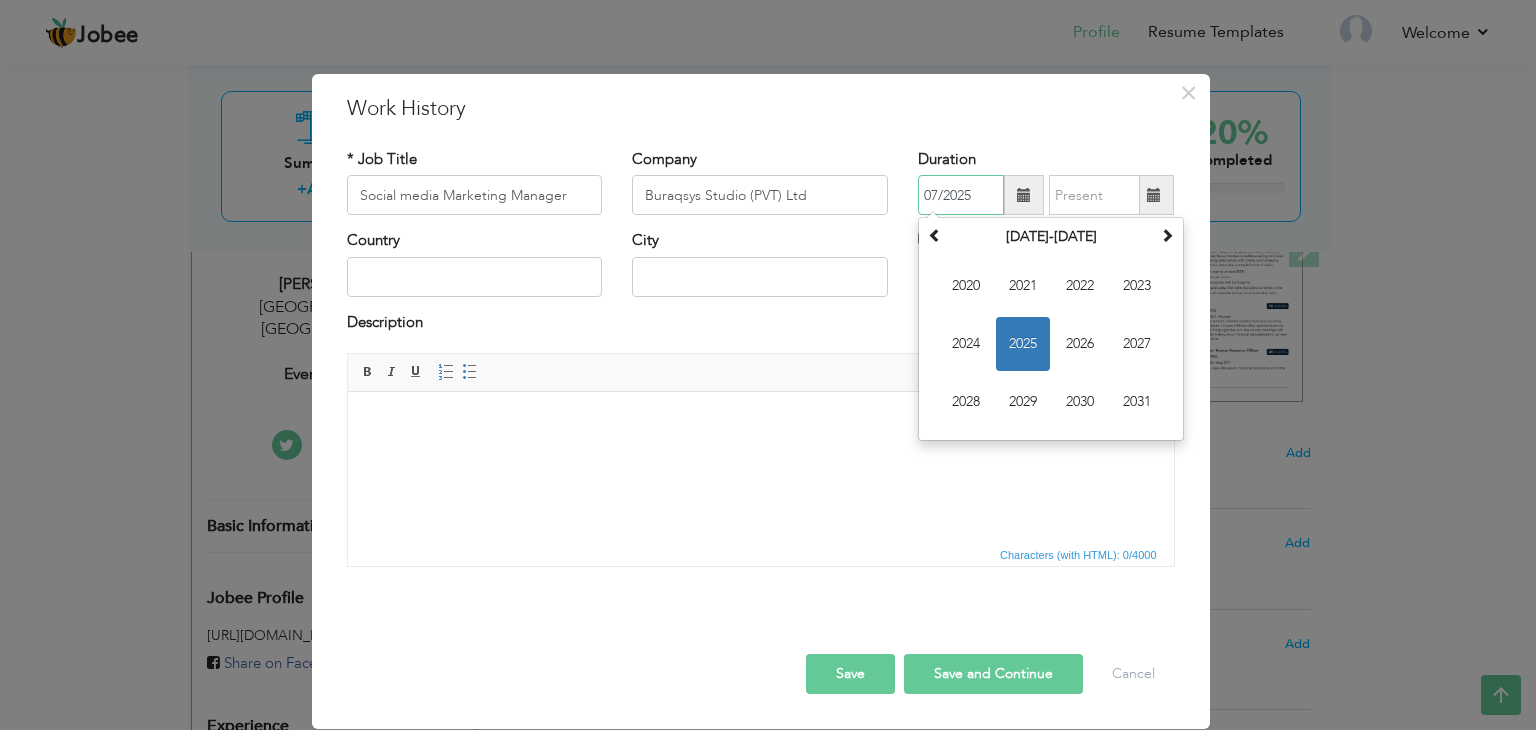 click on "07/2025" at bounding box center [961, 195] 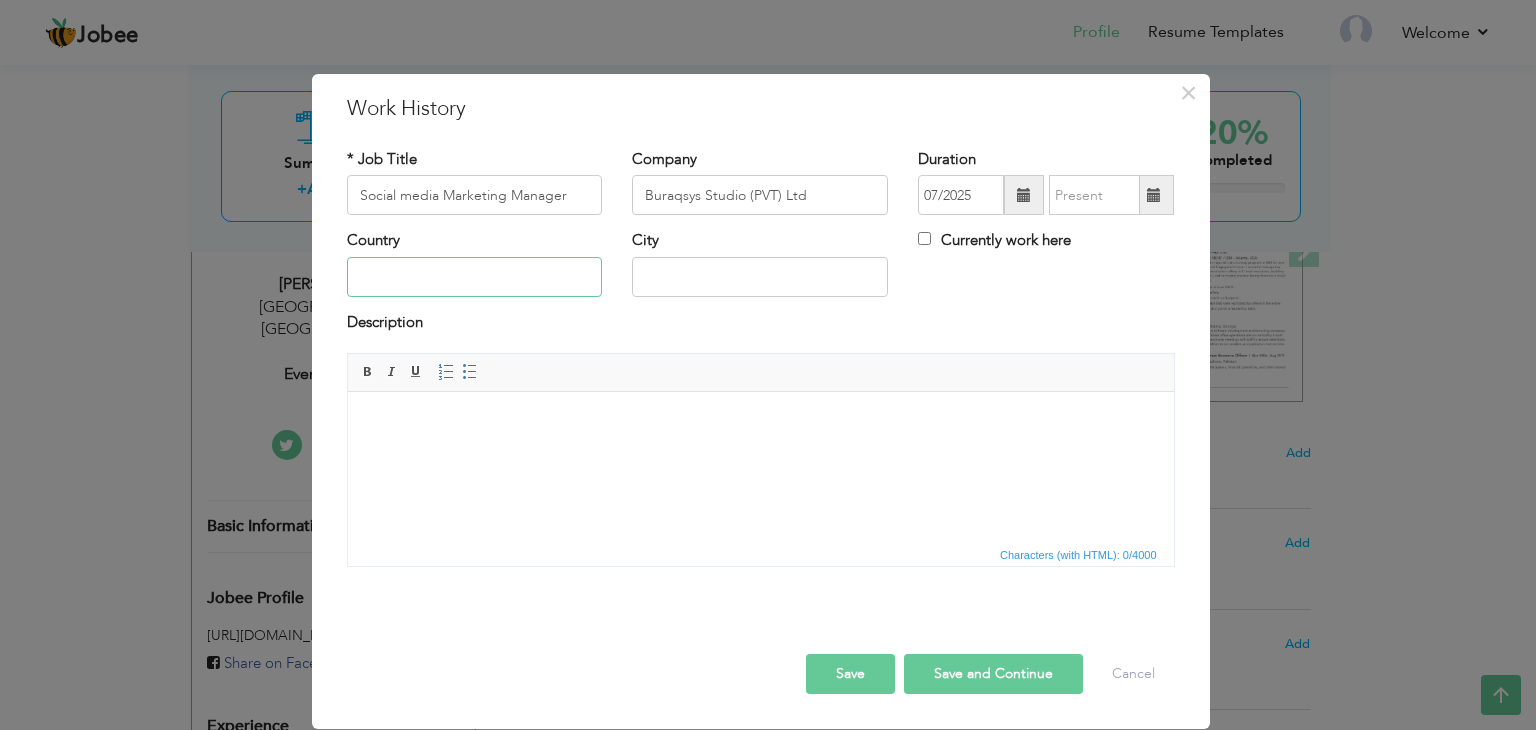 click at bounding box center [475, 277] 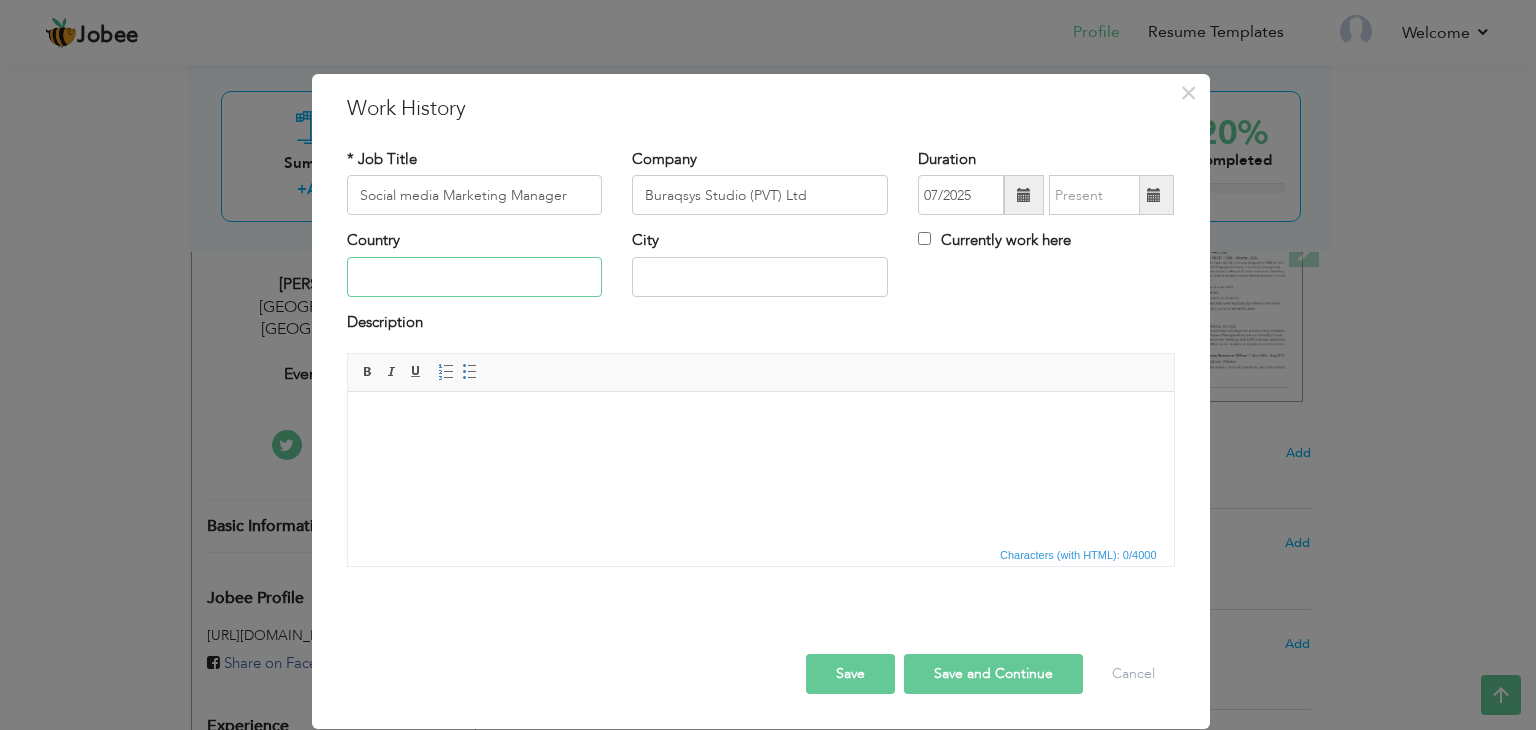 type on "[GEOGRAPHIC_DATA]" 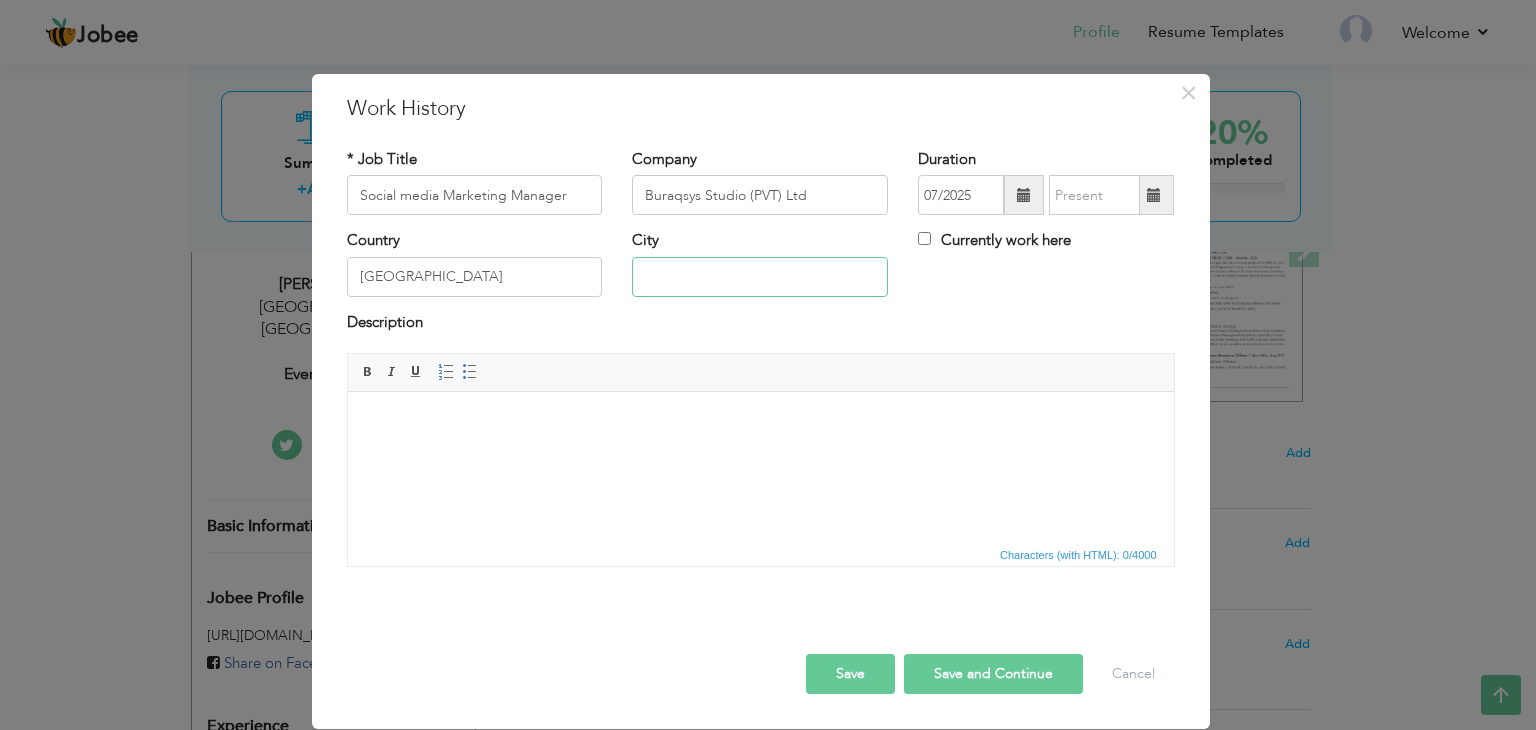 type on "[GEOGRAPHIC_DATA]" 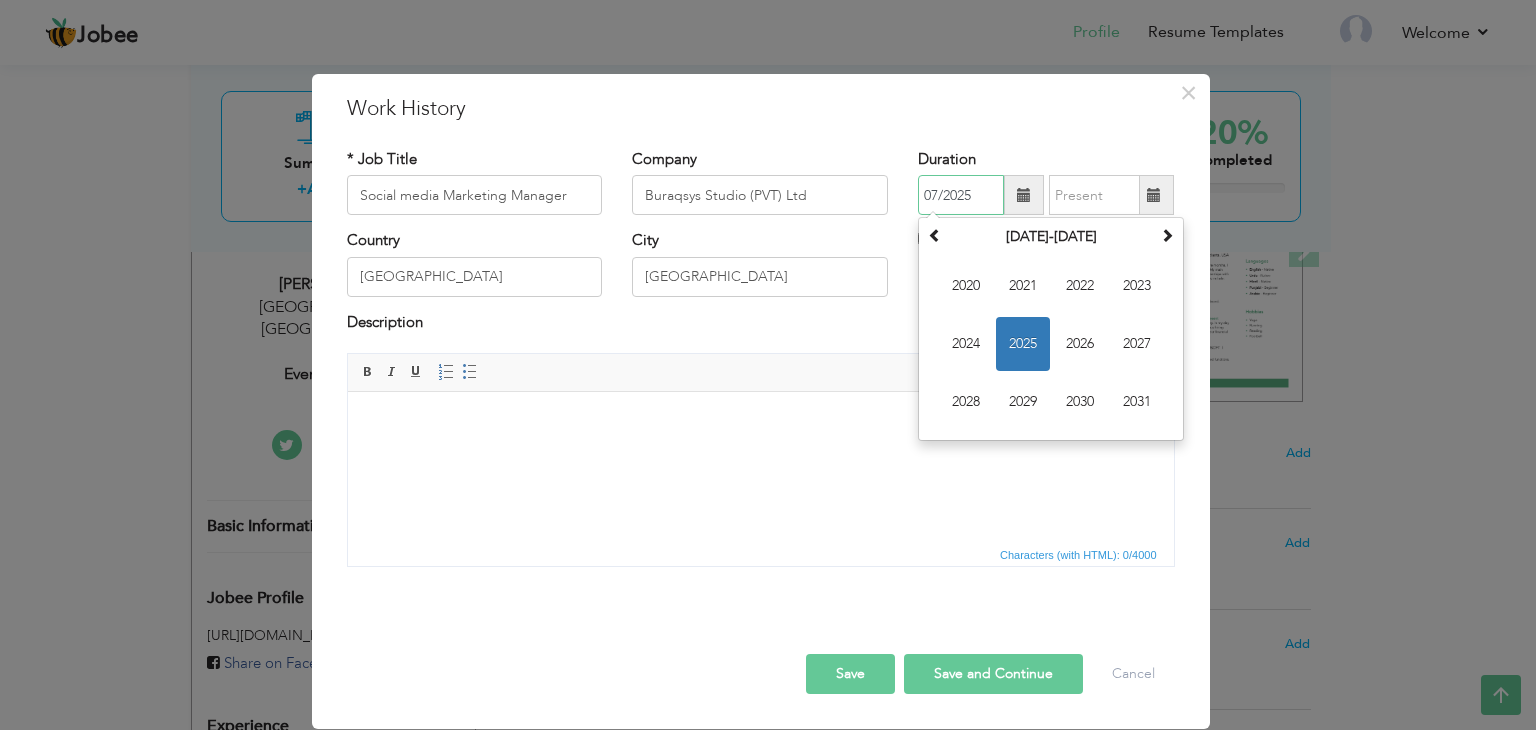 click on "07/2025" at bounding box center [961, 195] 